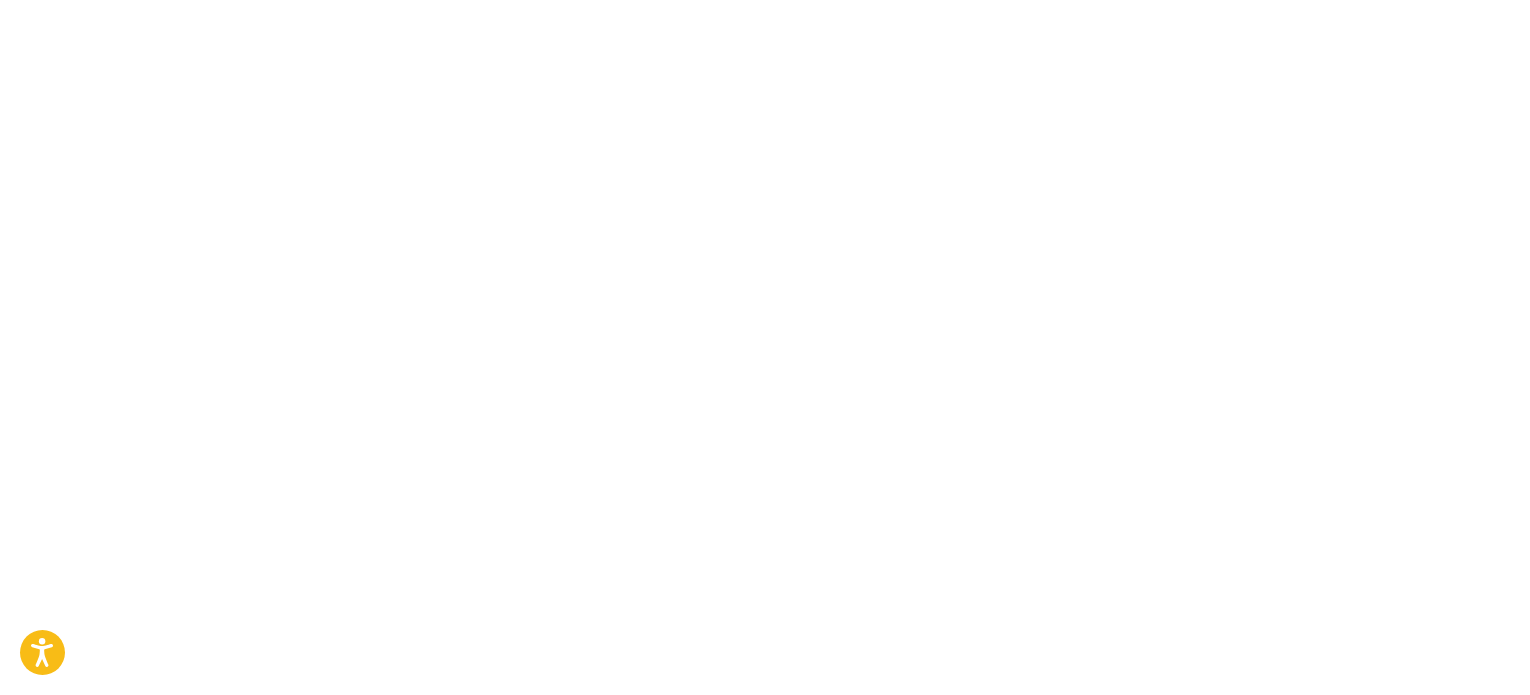 scroll, scrollTop: 0, scrollLeft: 0, axis: both 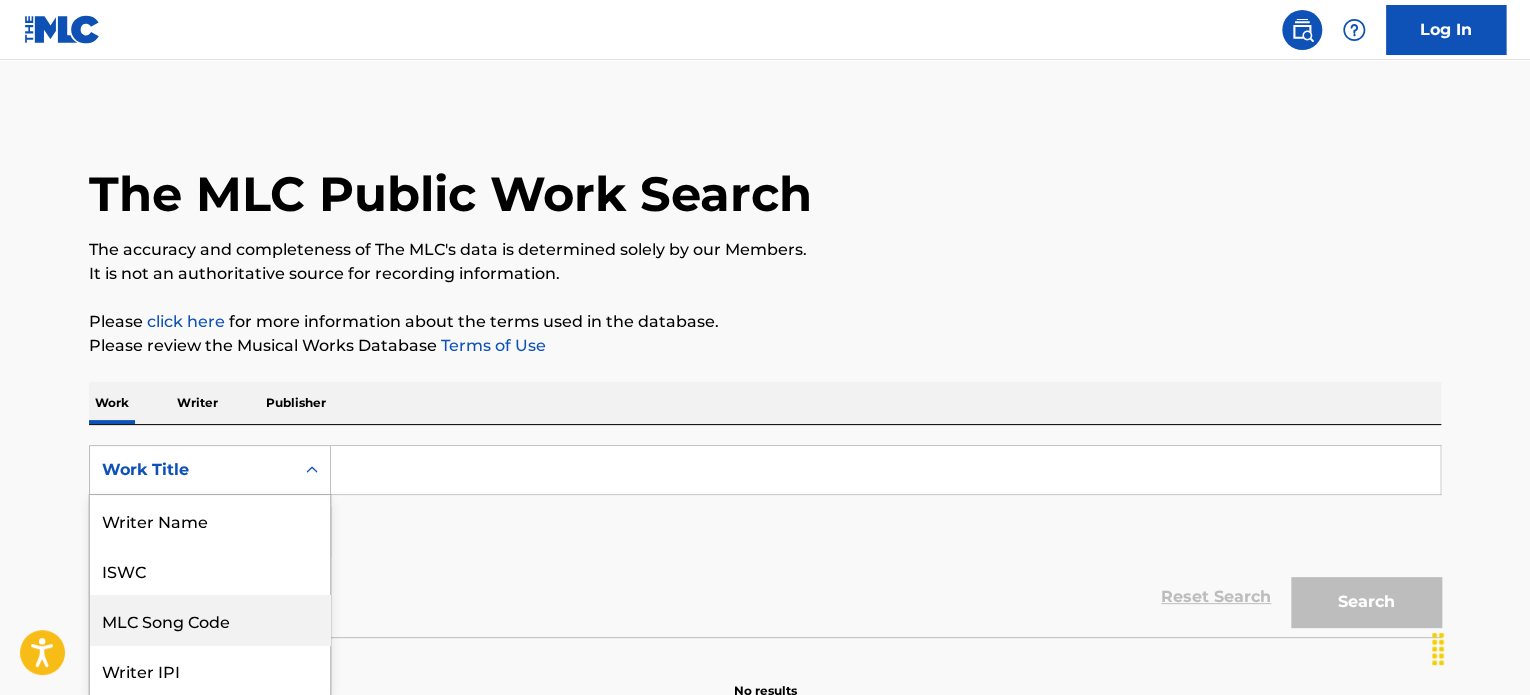 click on "8 results available. Use Up and Down to choose options, press Enter to select the currently focused option, press Escape to exit the menu, press Tab to select the option and exit the menu. Work Title Writer Name ISWC MLC Song Code Writer IPI Publisher Name Publisher IPI MLC Publisher Number Work Title" at bounding box center (210, 470) 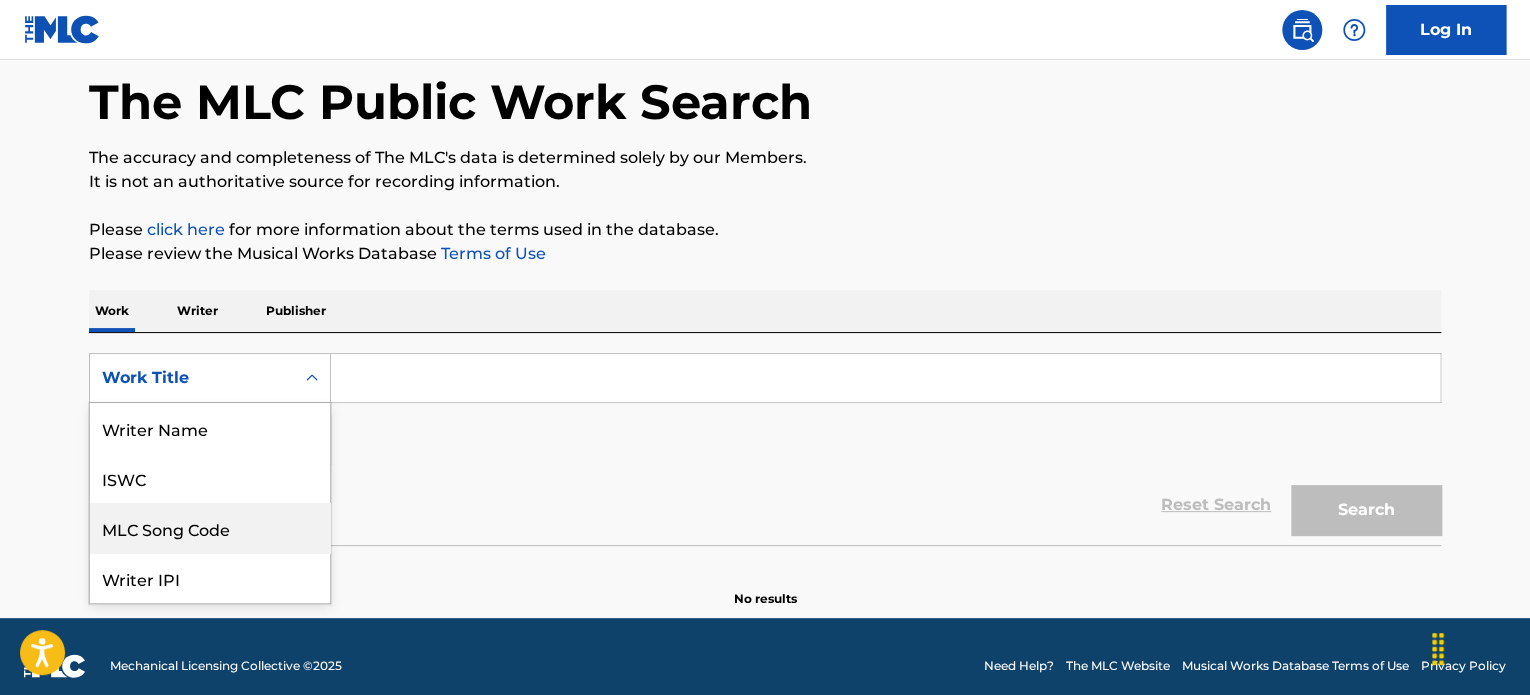 scroll, scrollTop: 100, scrollLeft: 0, axis: vertical 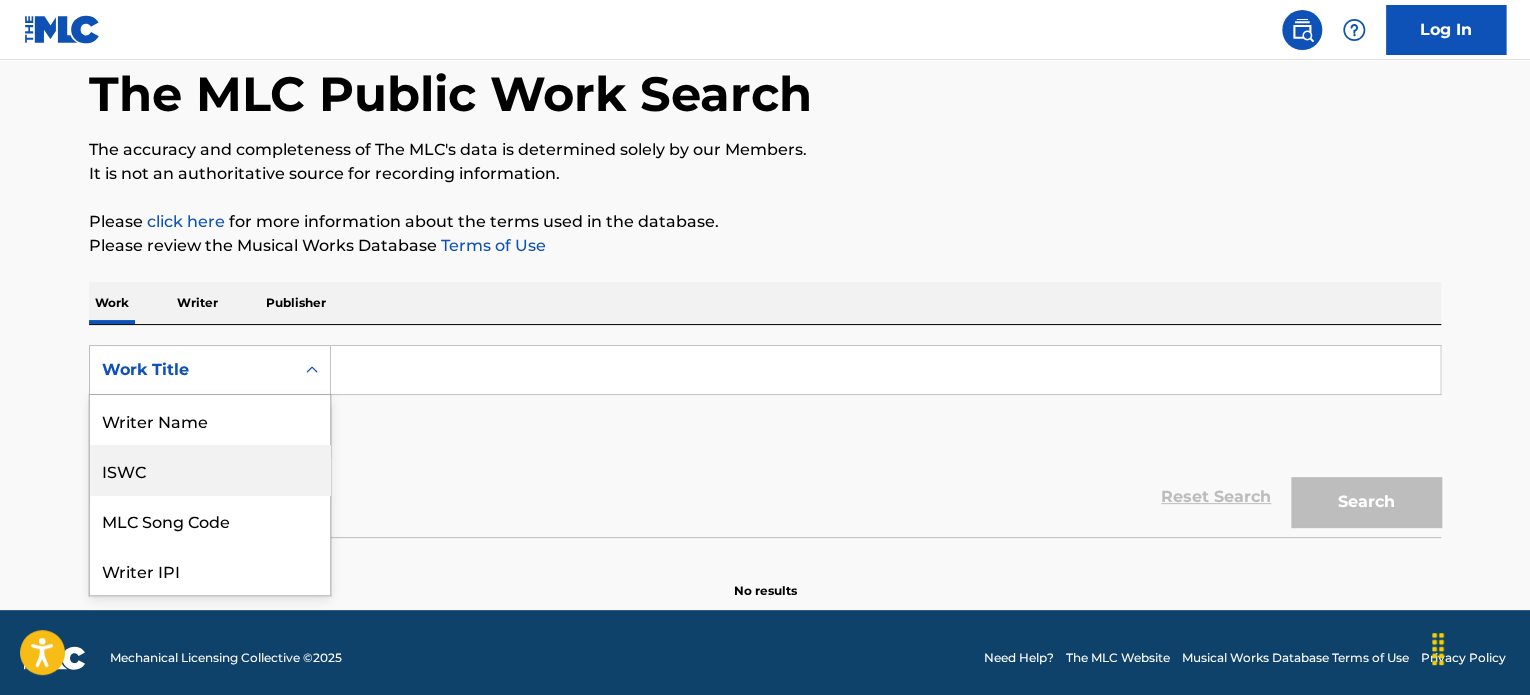 click on "ISWC" at bounding box center (210, 470) 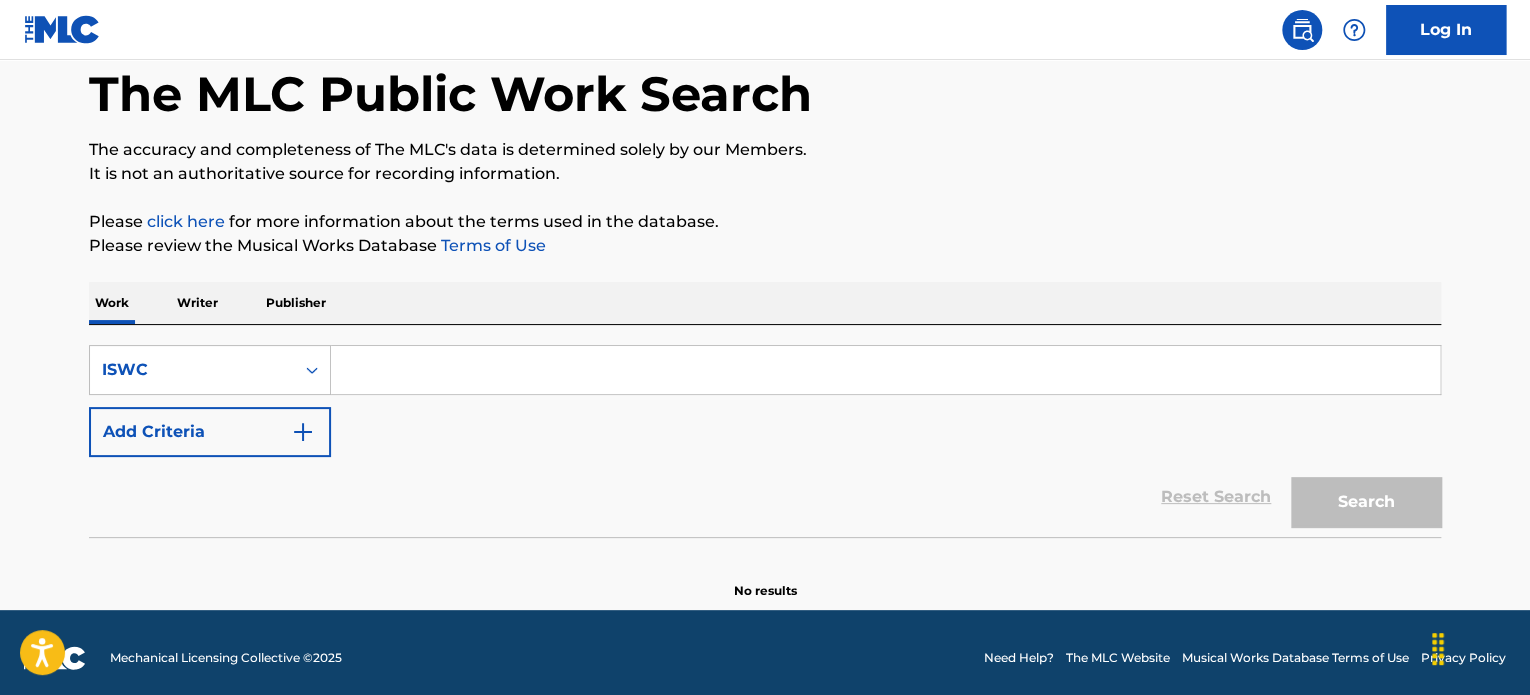 click at bounding box center [885, 370] 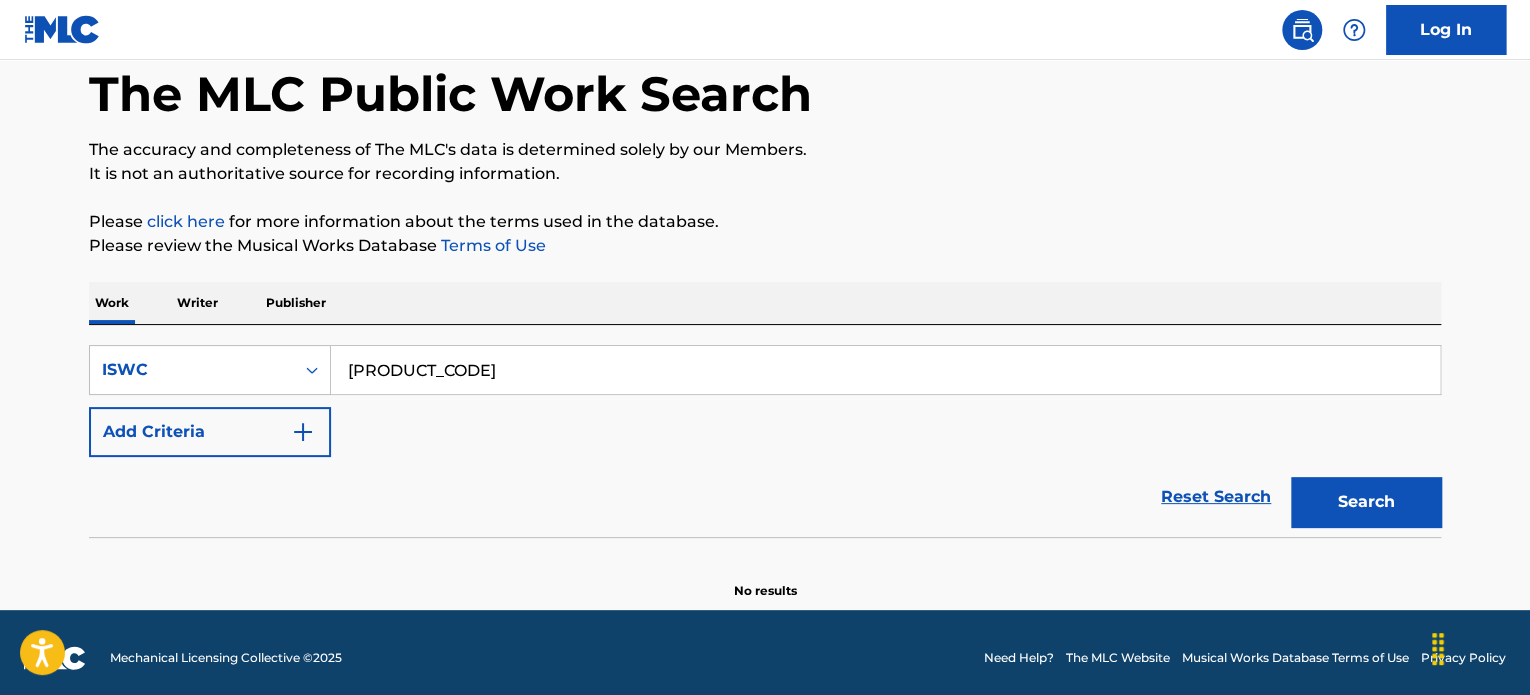 click on "Search" at bounding box center [1366, 502] 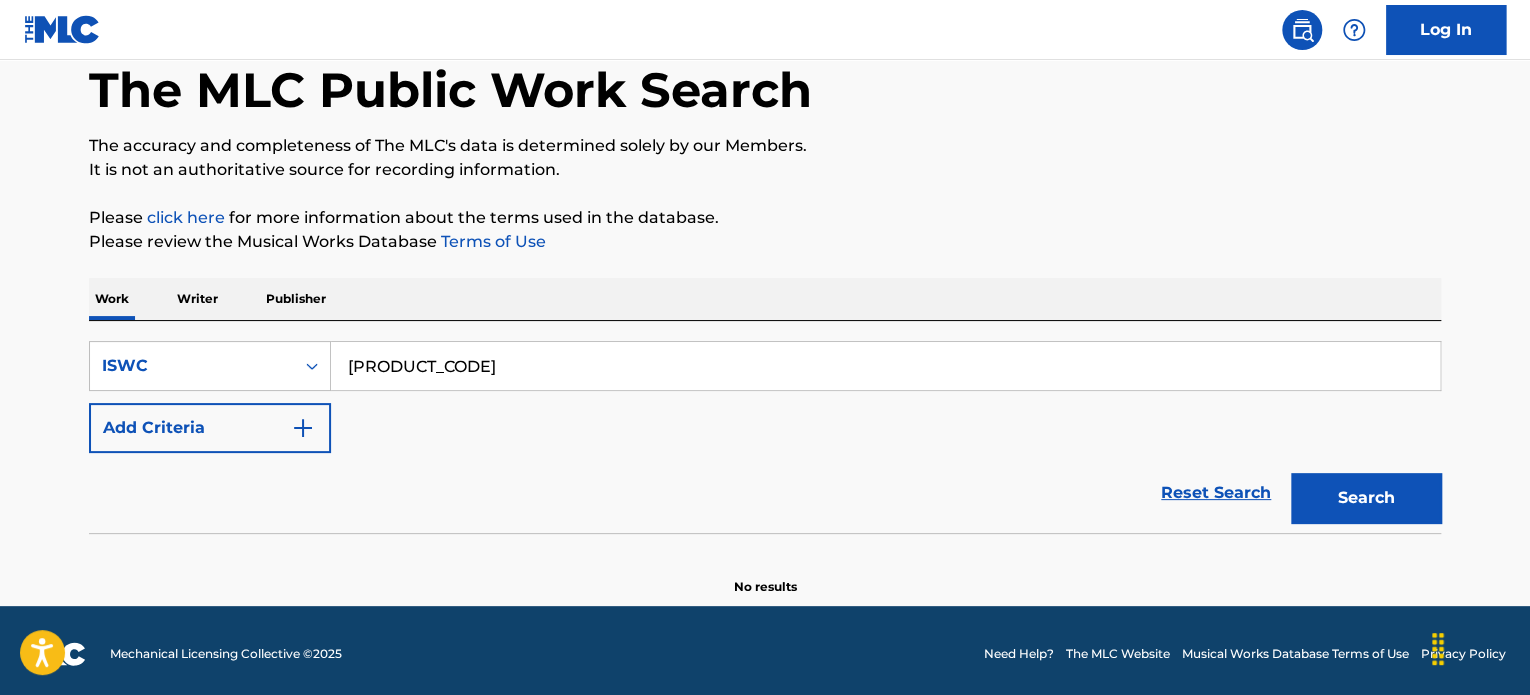 scroll, scrollTop: 110, scrollLeft: 0, axis: vertical 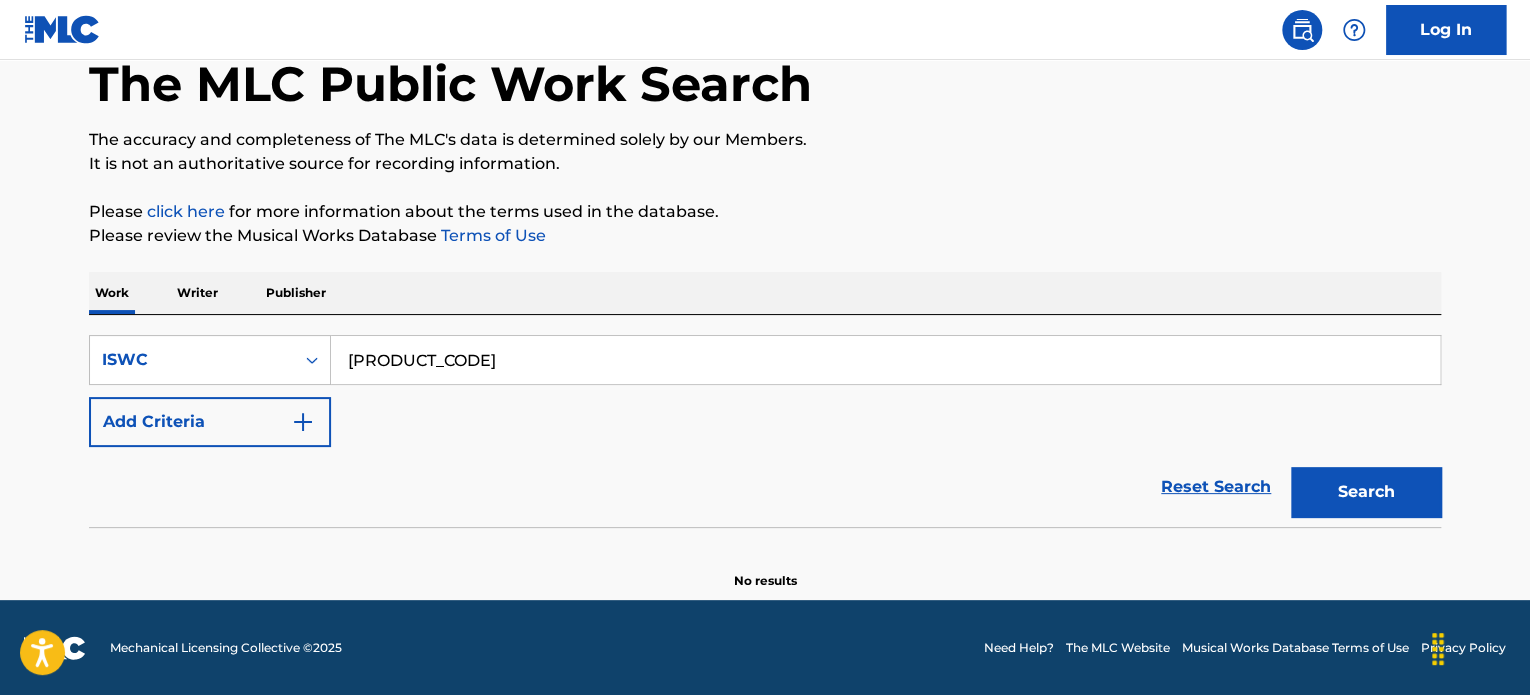 click on "[PRODUCT_CODE]" at bounding box center [885, 360] 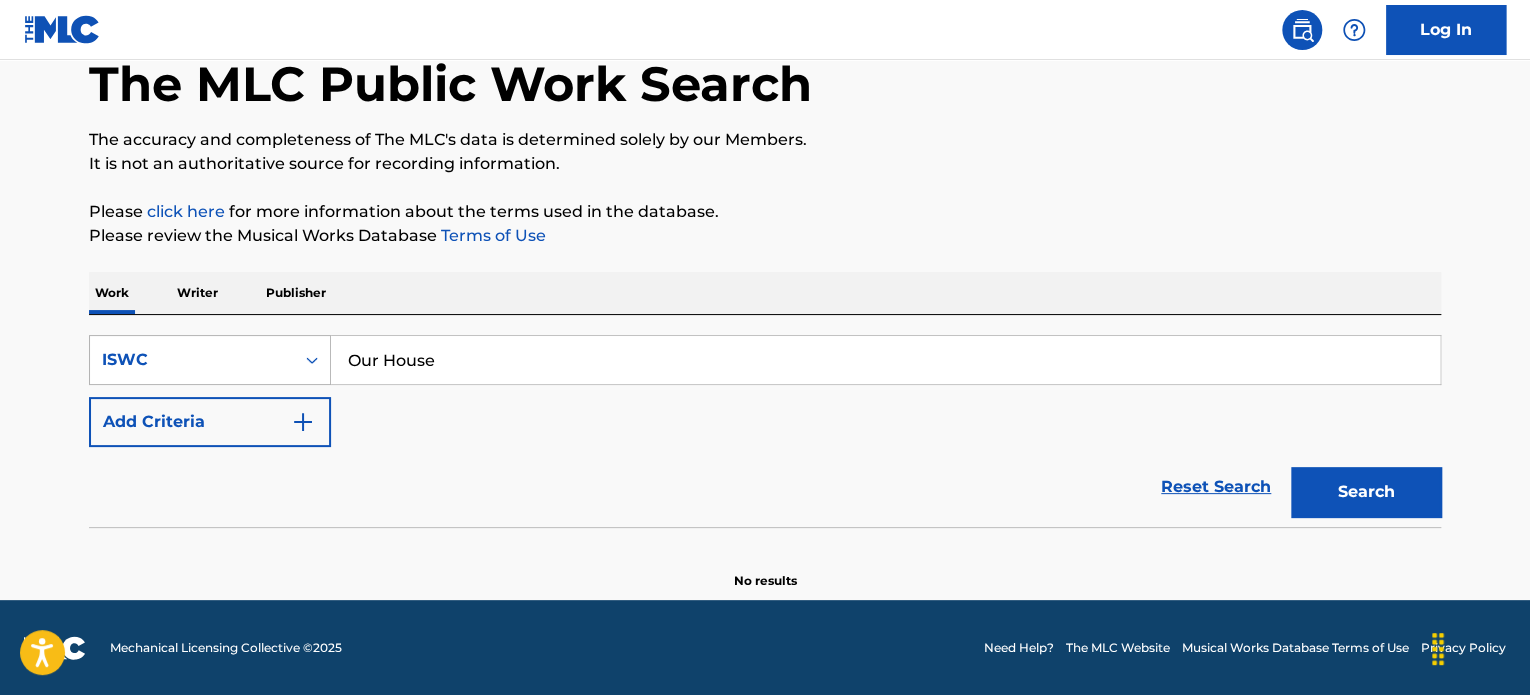 type on "Our House" 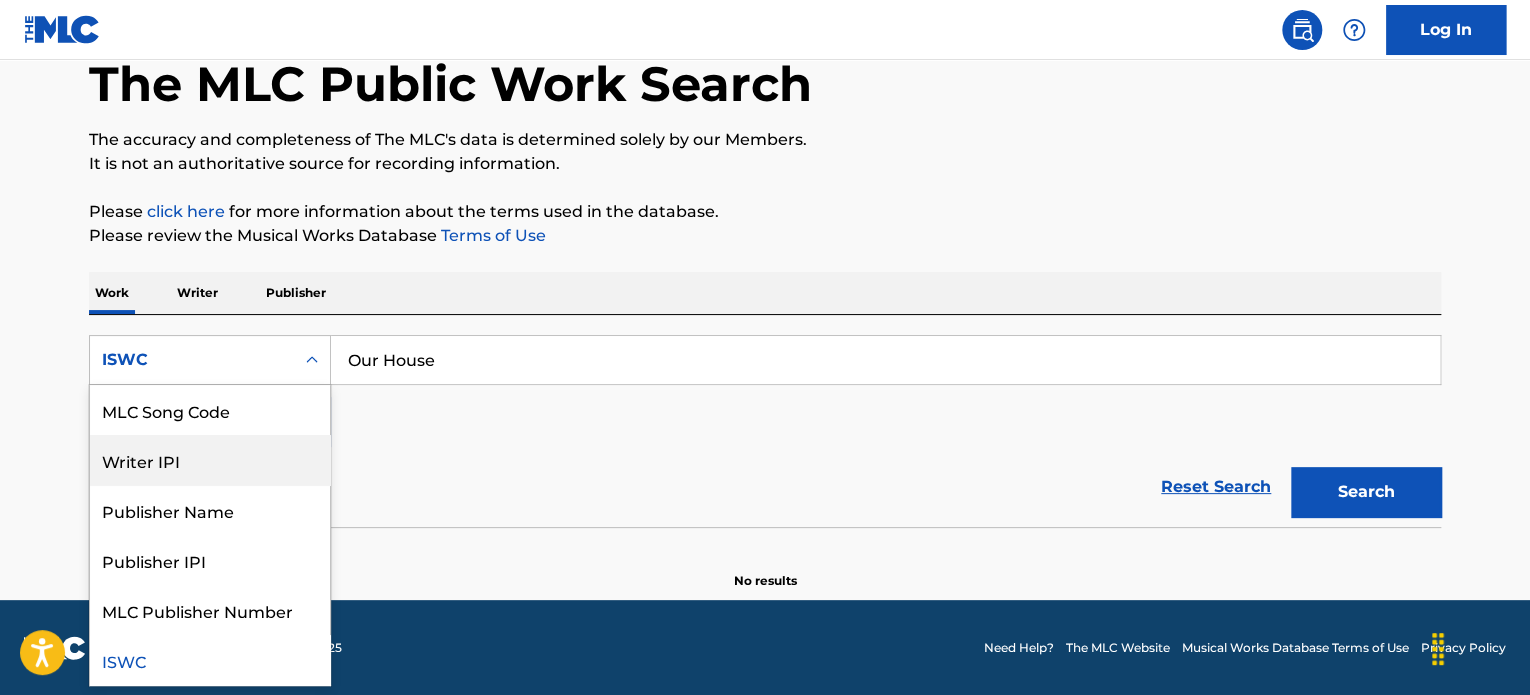 scroll, scrollTop: 0, scrollLeft: 0, axis: both 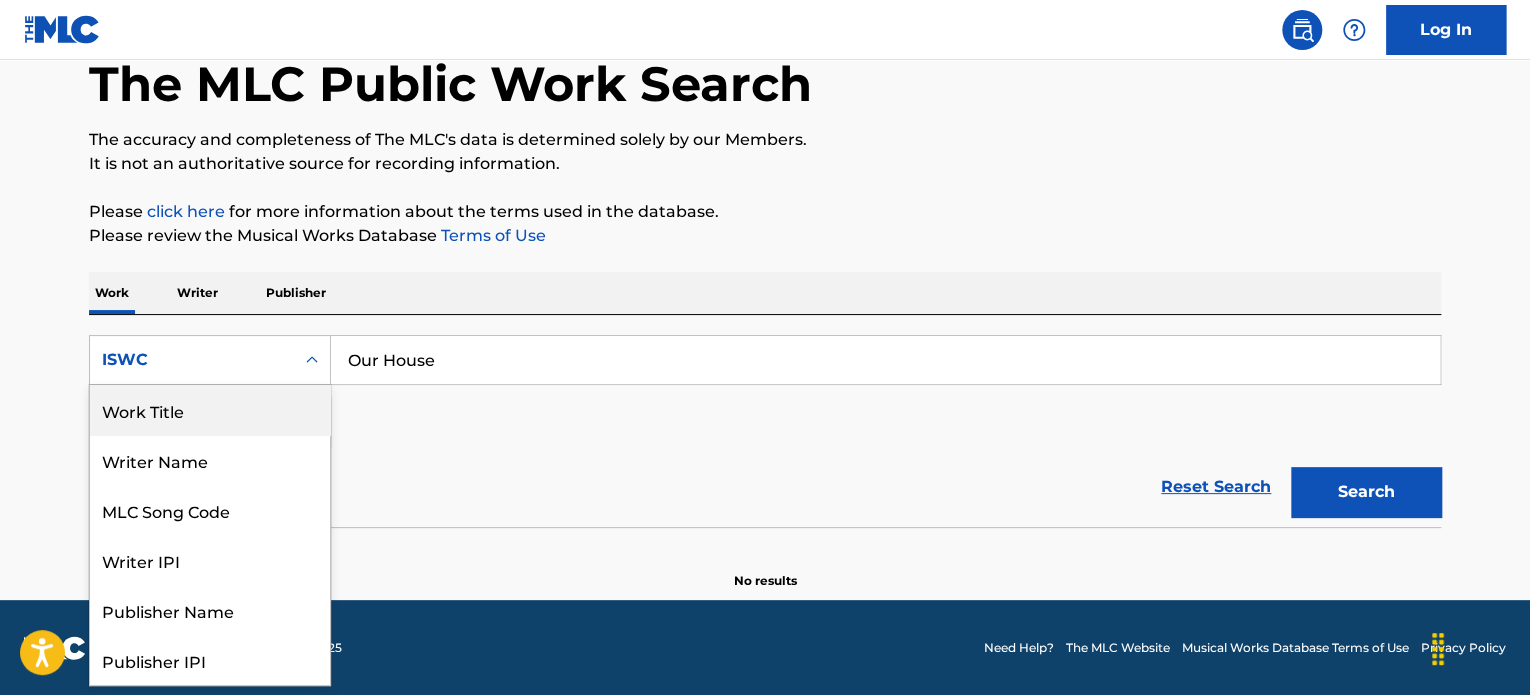 drag, startPoint x: 205, startPoint y: 418, endPoint x: 233, endPoint y: 407, distance: 30.083218 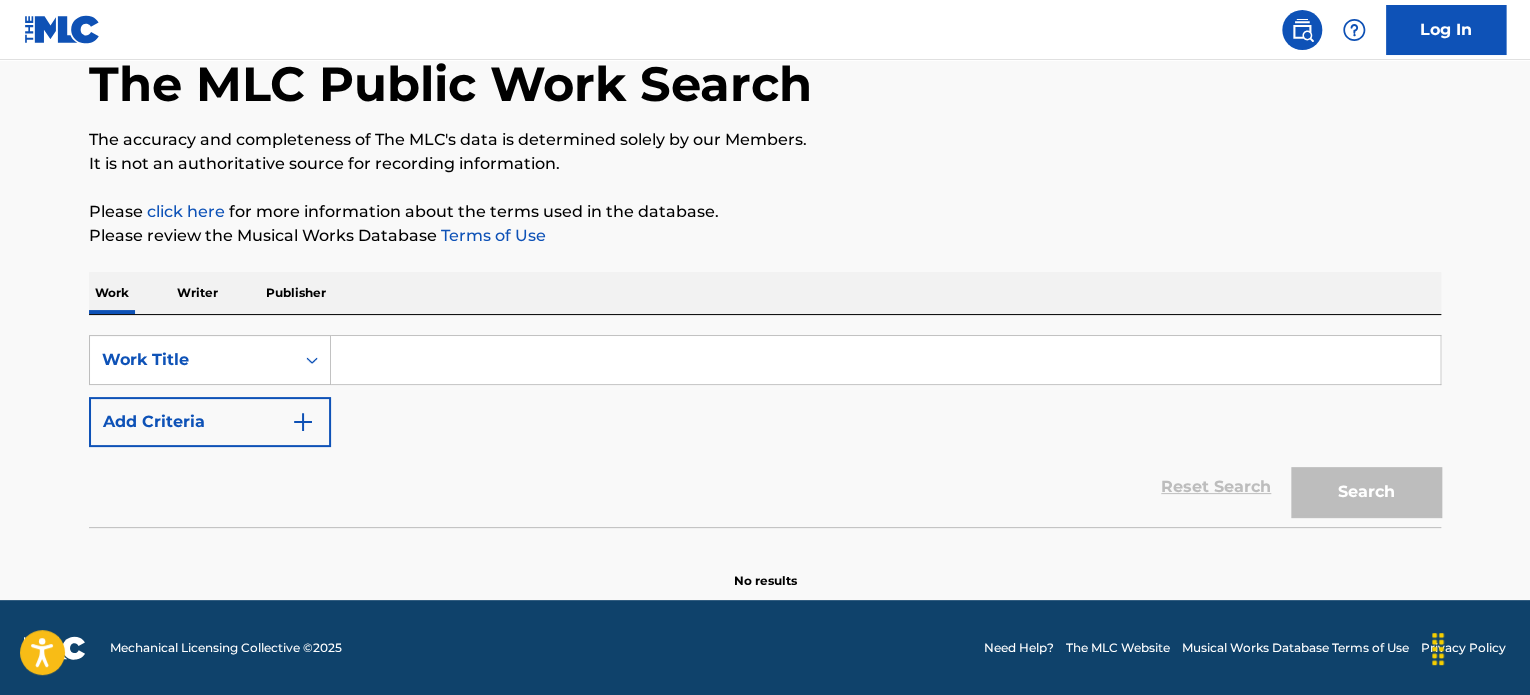 click at bounding box center (885, 360) 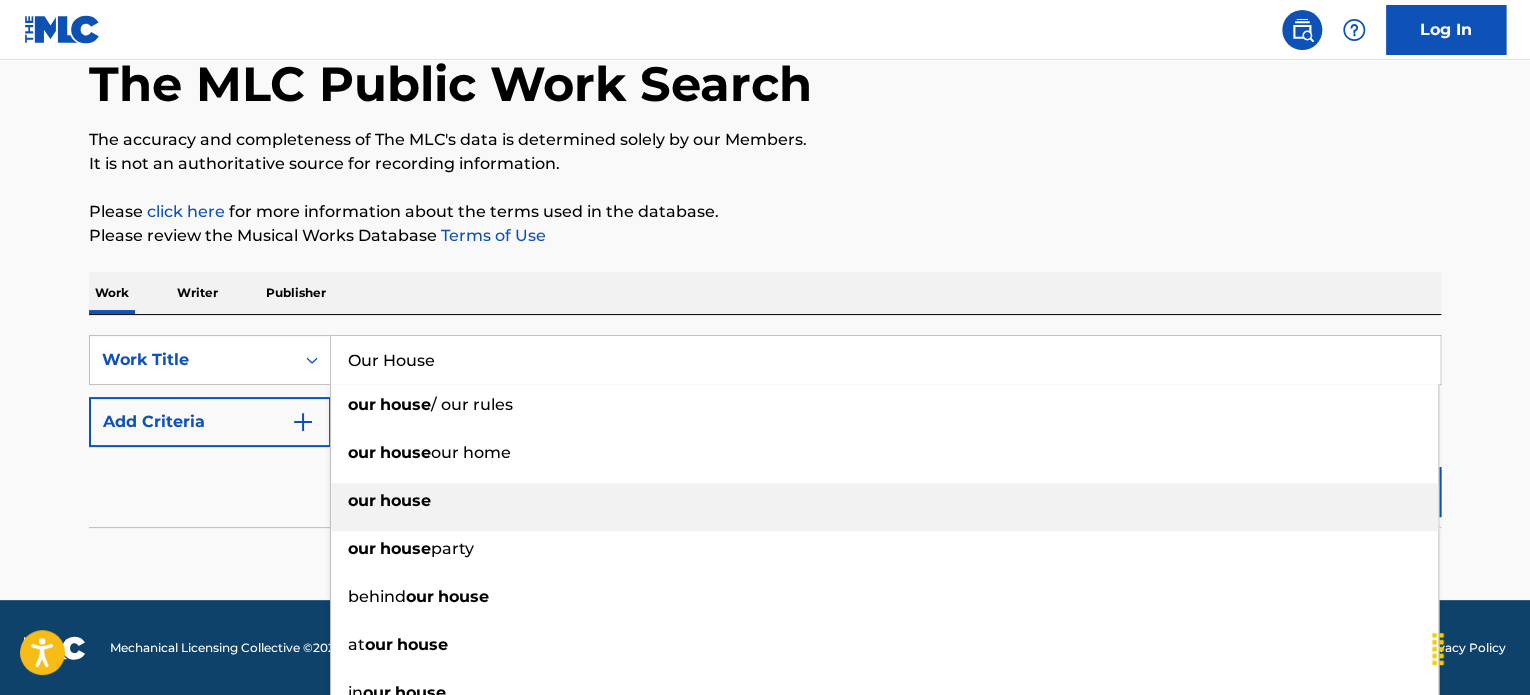 click on "our   house" at bounding box center (884, 501) 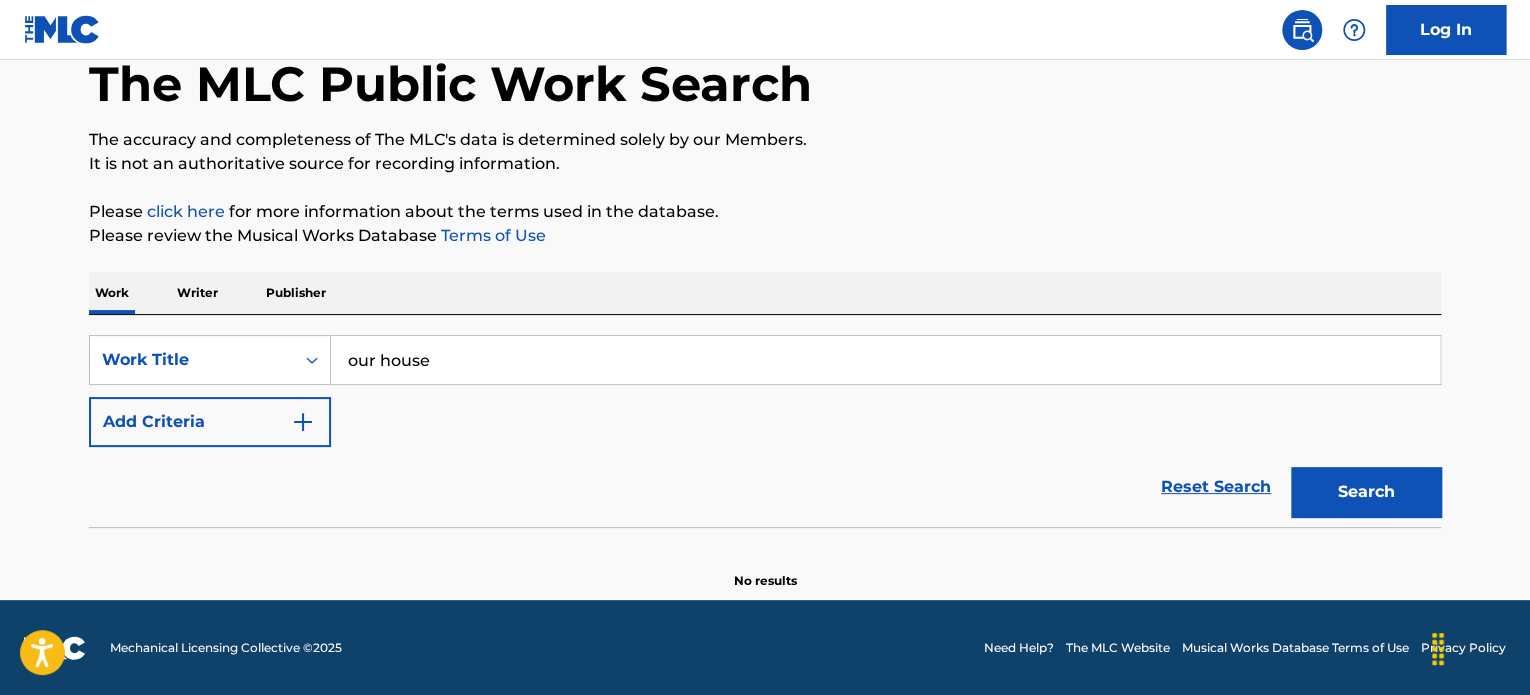 click on "Reset Search Search" at bounding box center [765, 487] 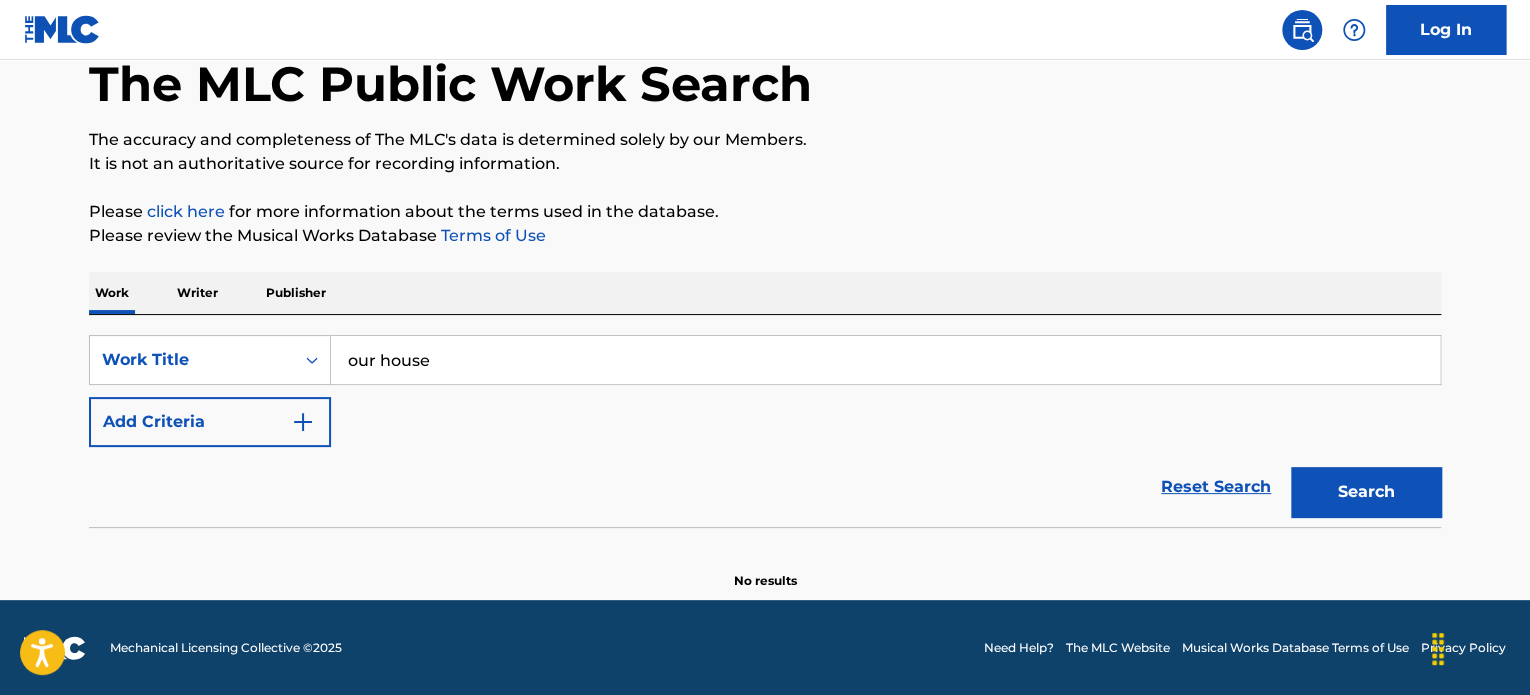 click on "Search" at bounding box center [1366, 492] 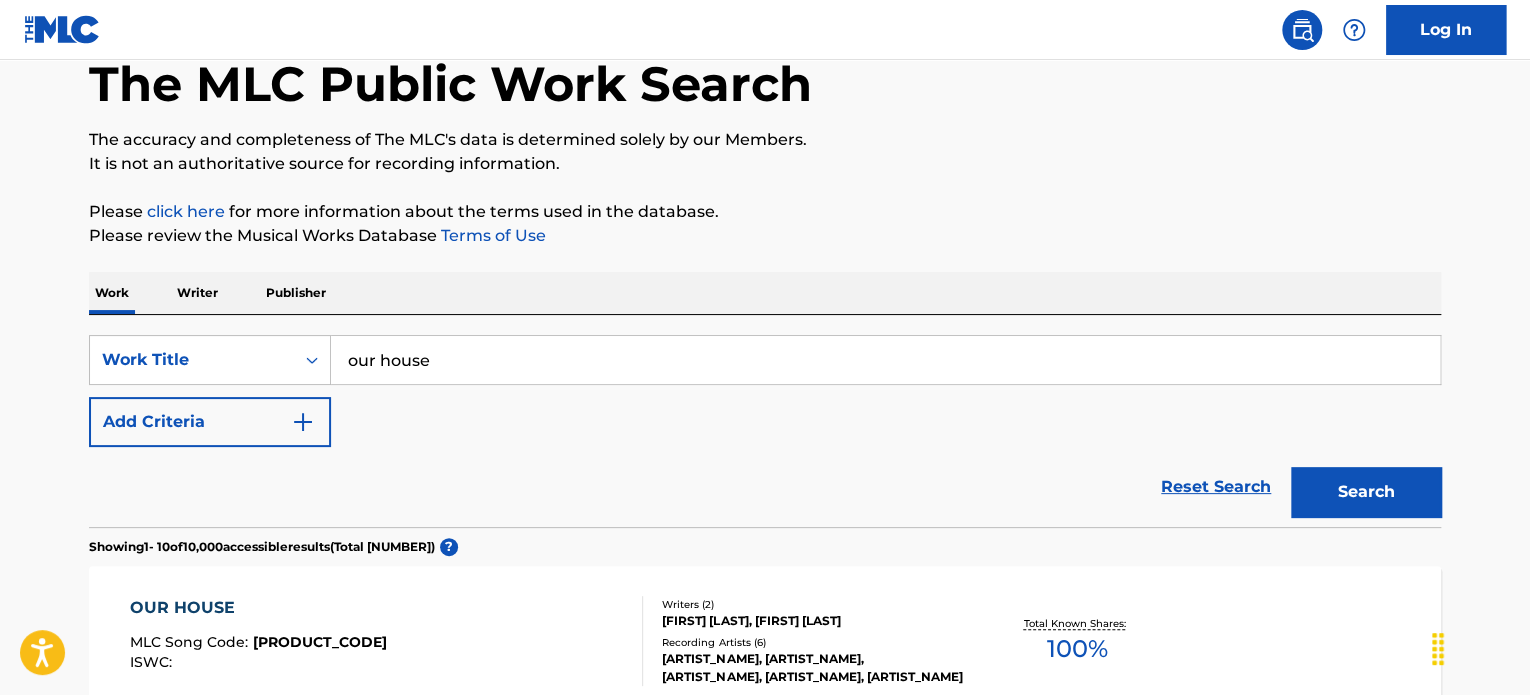 click on "Add Criteria" at bounding box center (210, 422) 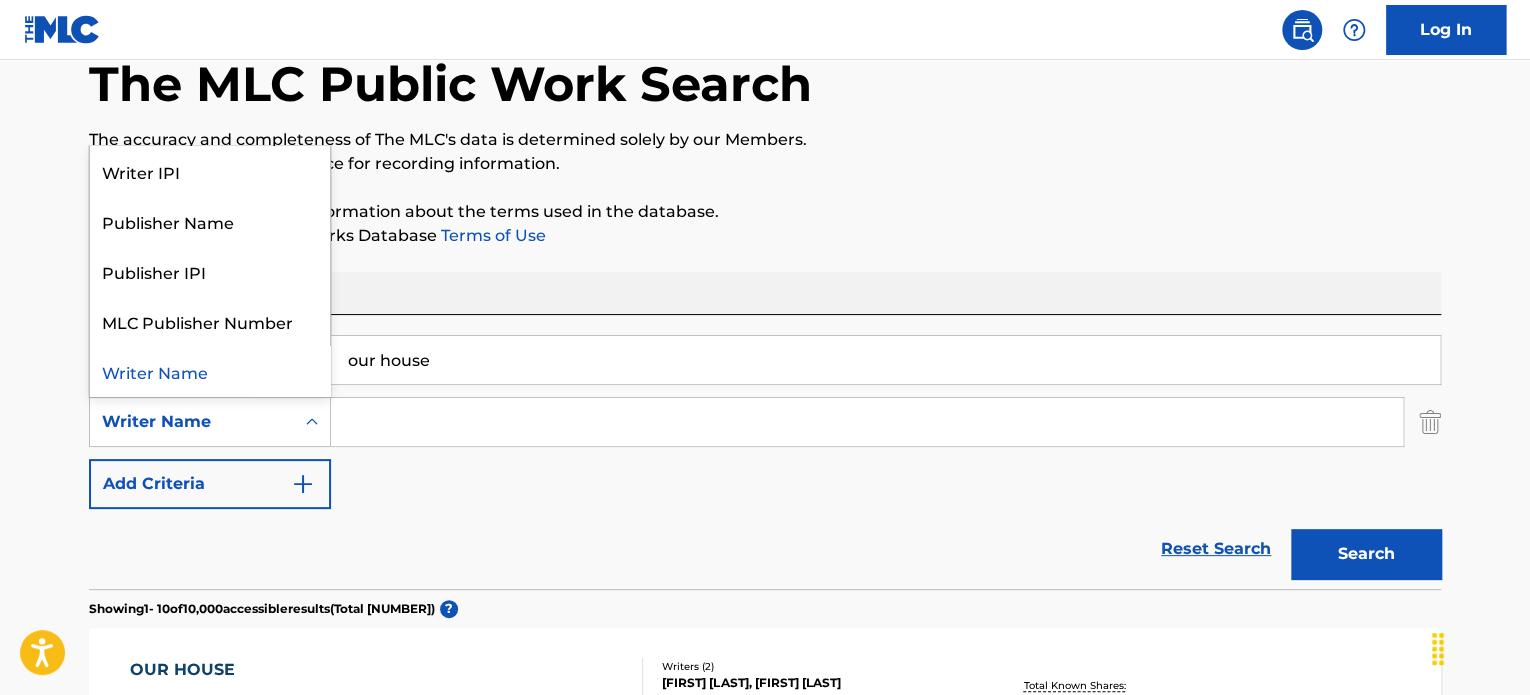 click on "Writer Name" at bounding box center (192, 422) 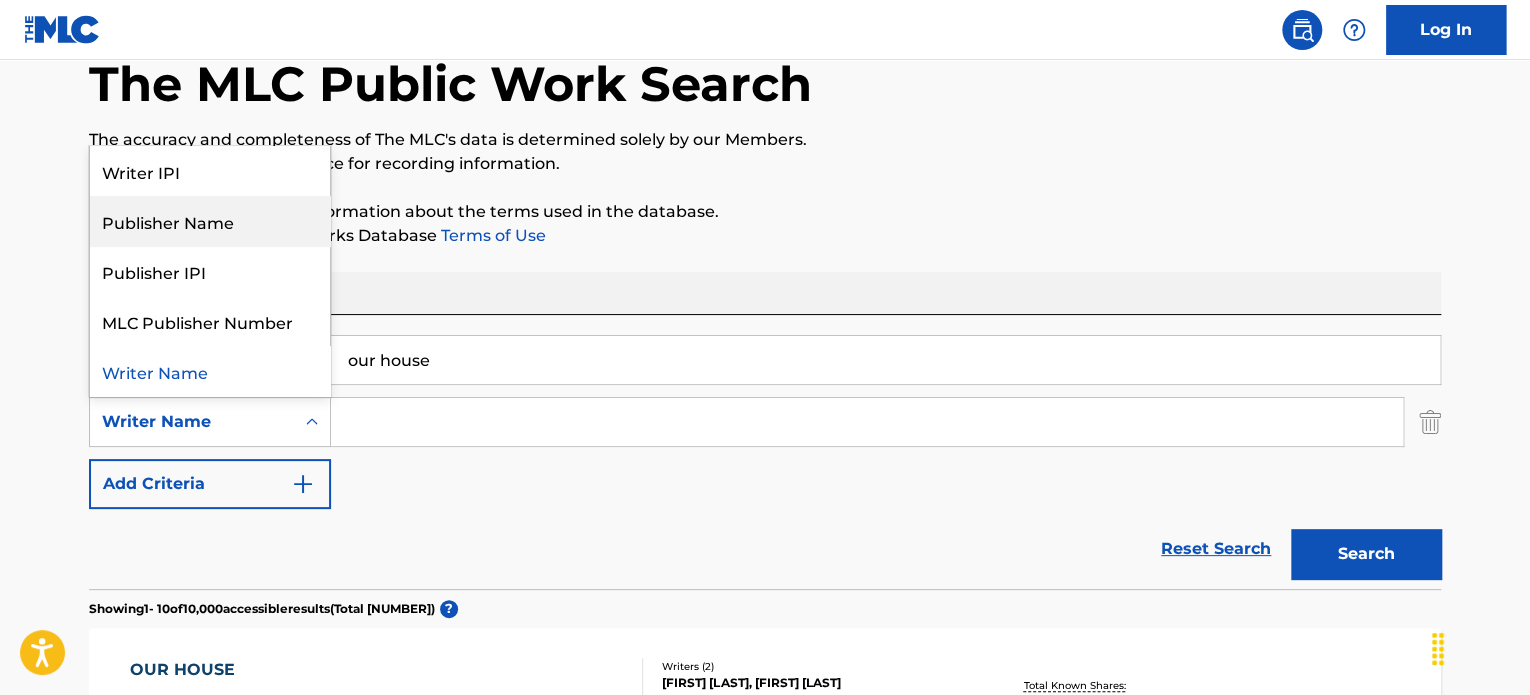 click on "Publisher Name" at bounding box center [210, 221] 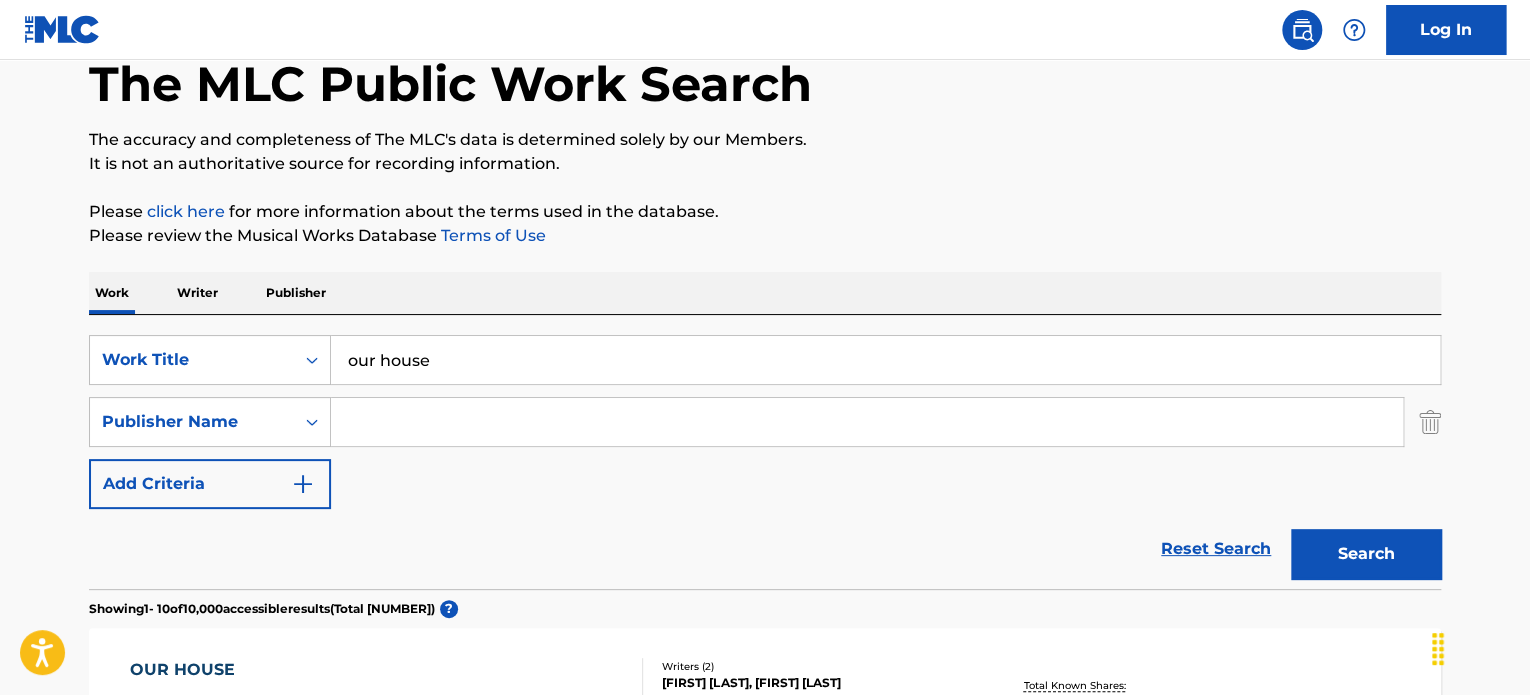click at bounding box center [867, 422] 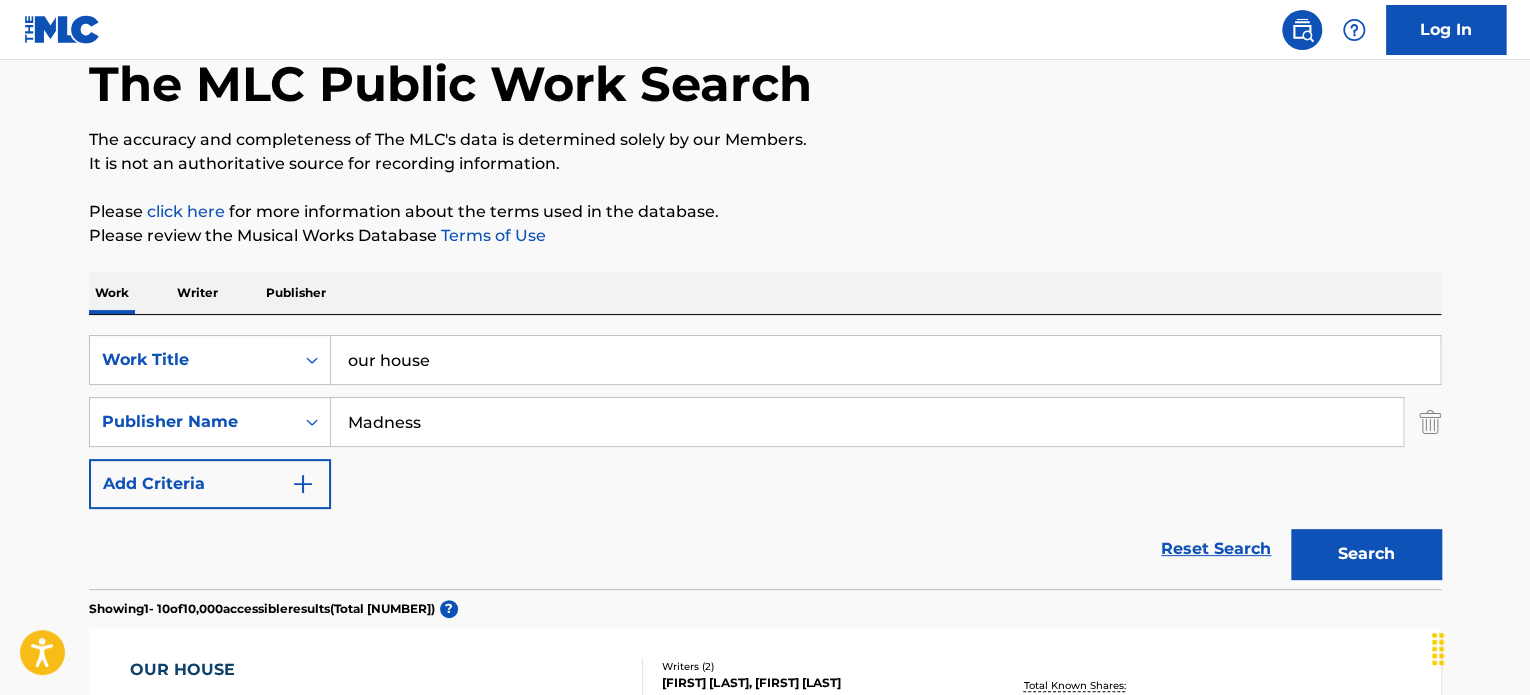 type on "Madness" 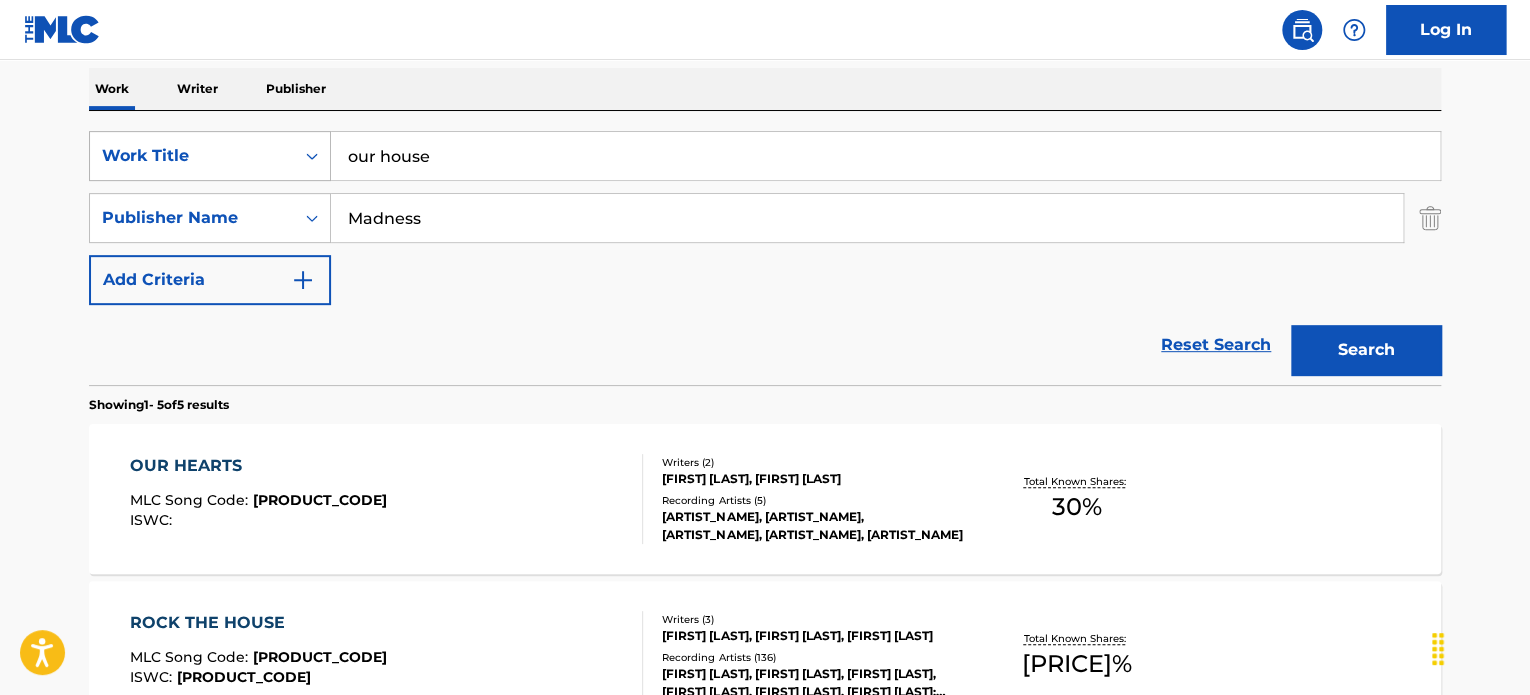 scroll, scrollTop: 237, scrollLeft: 0, axis: vertical 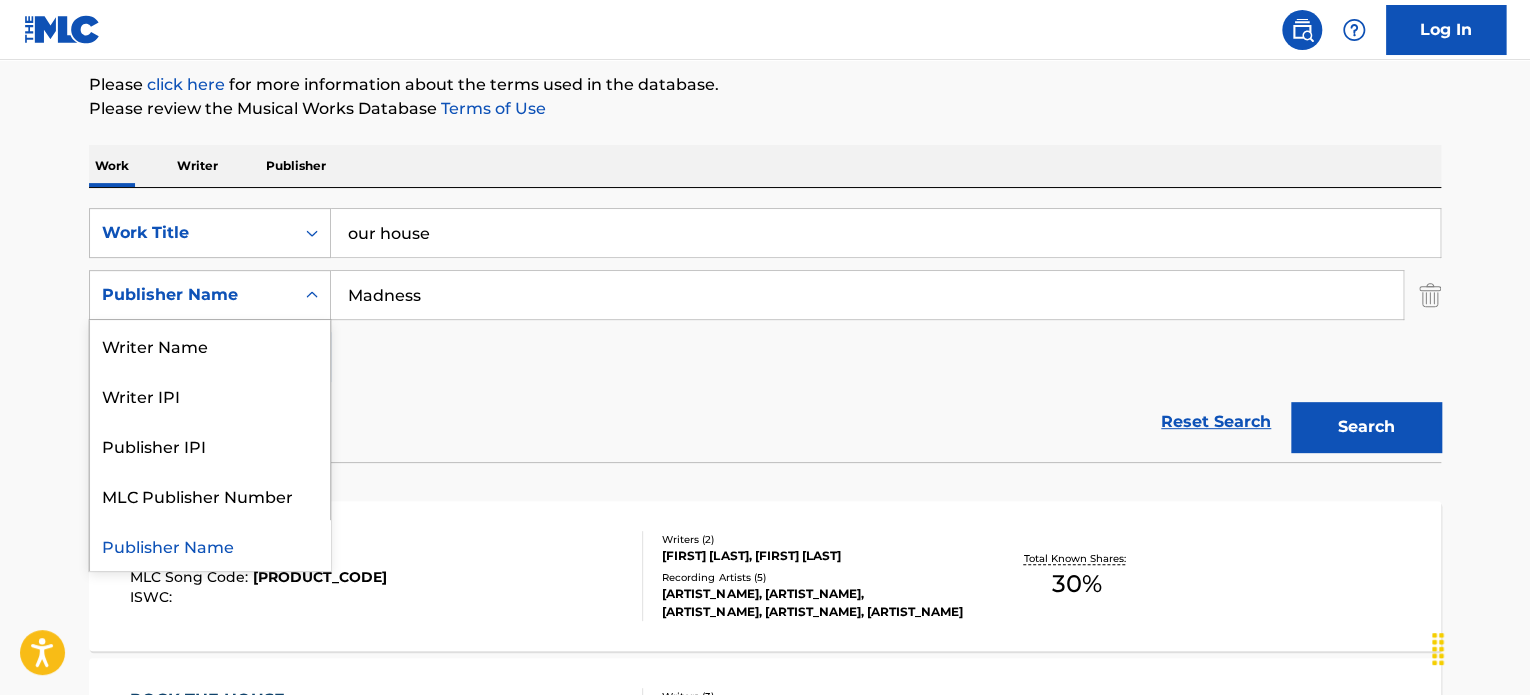 click at bounding box center [312, 295] 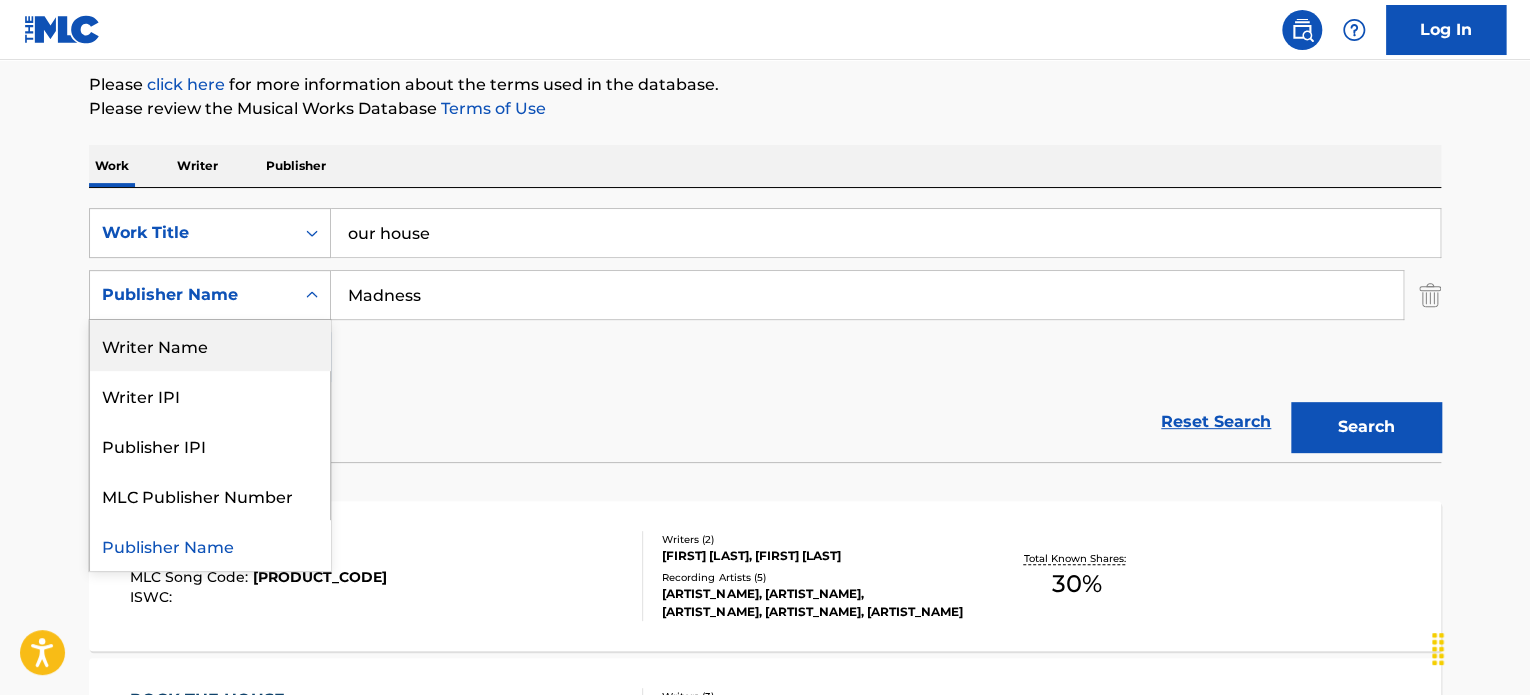 drag, startPoint x: 221, startPoint y: 346, endPoint x: 338, endPoint y: 329, distance: 118.22859 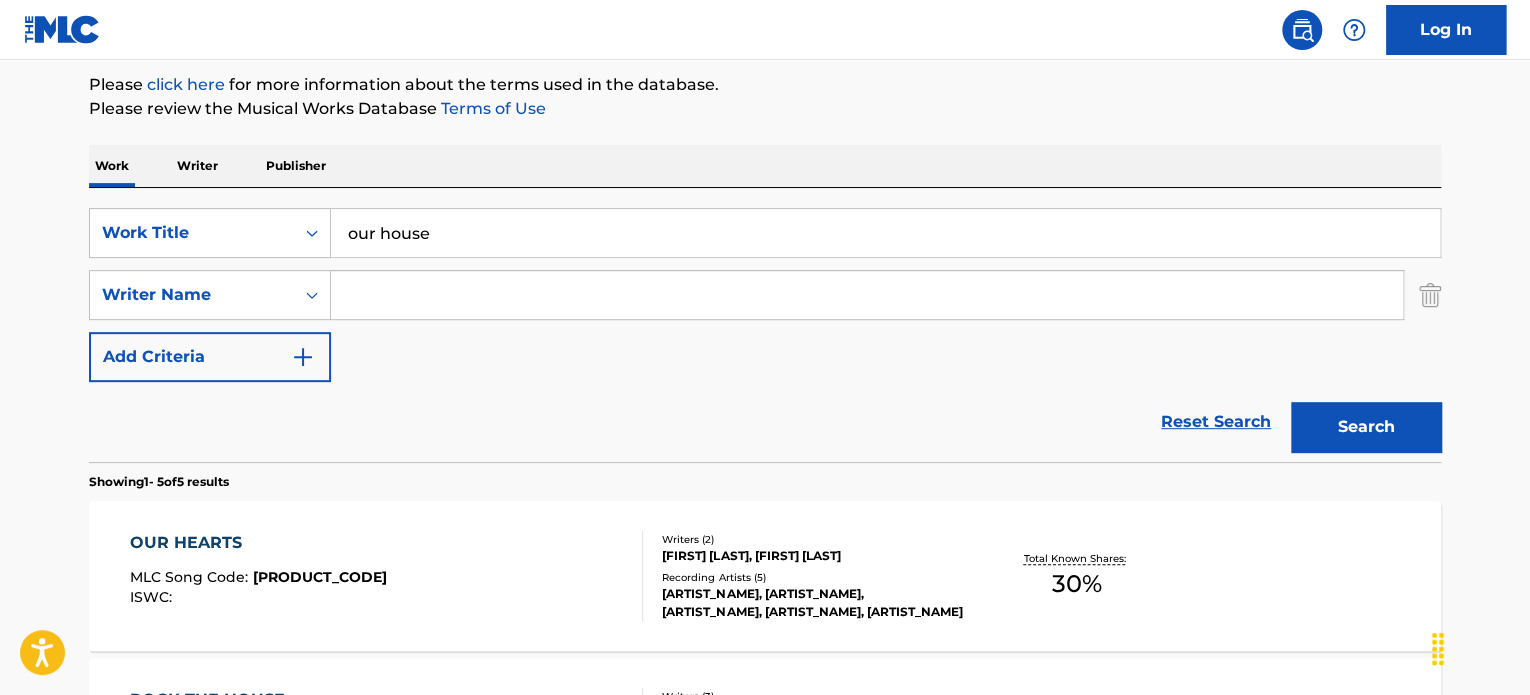 click at bounding box center [867, 295] 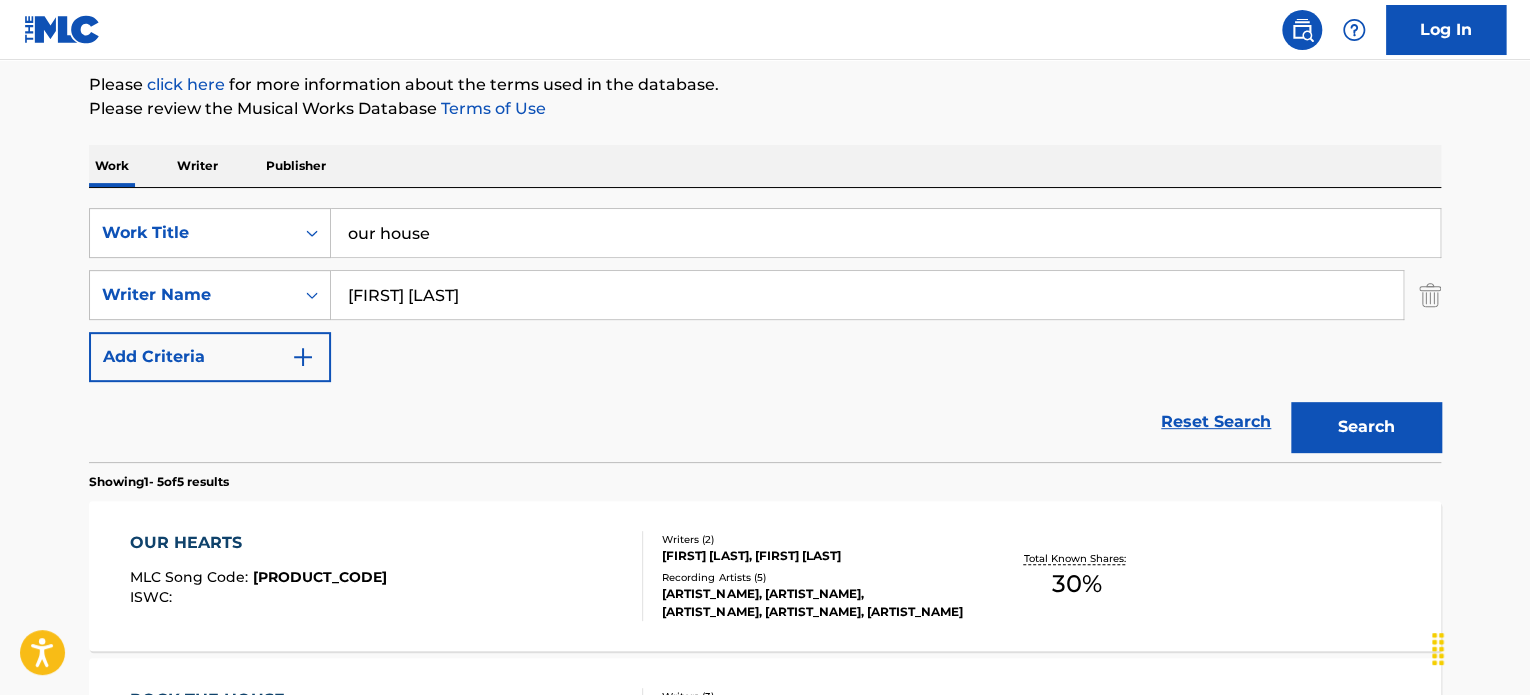 type on "[FIRST] [LAST]" 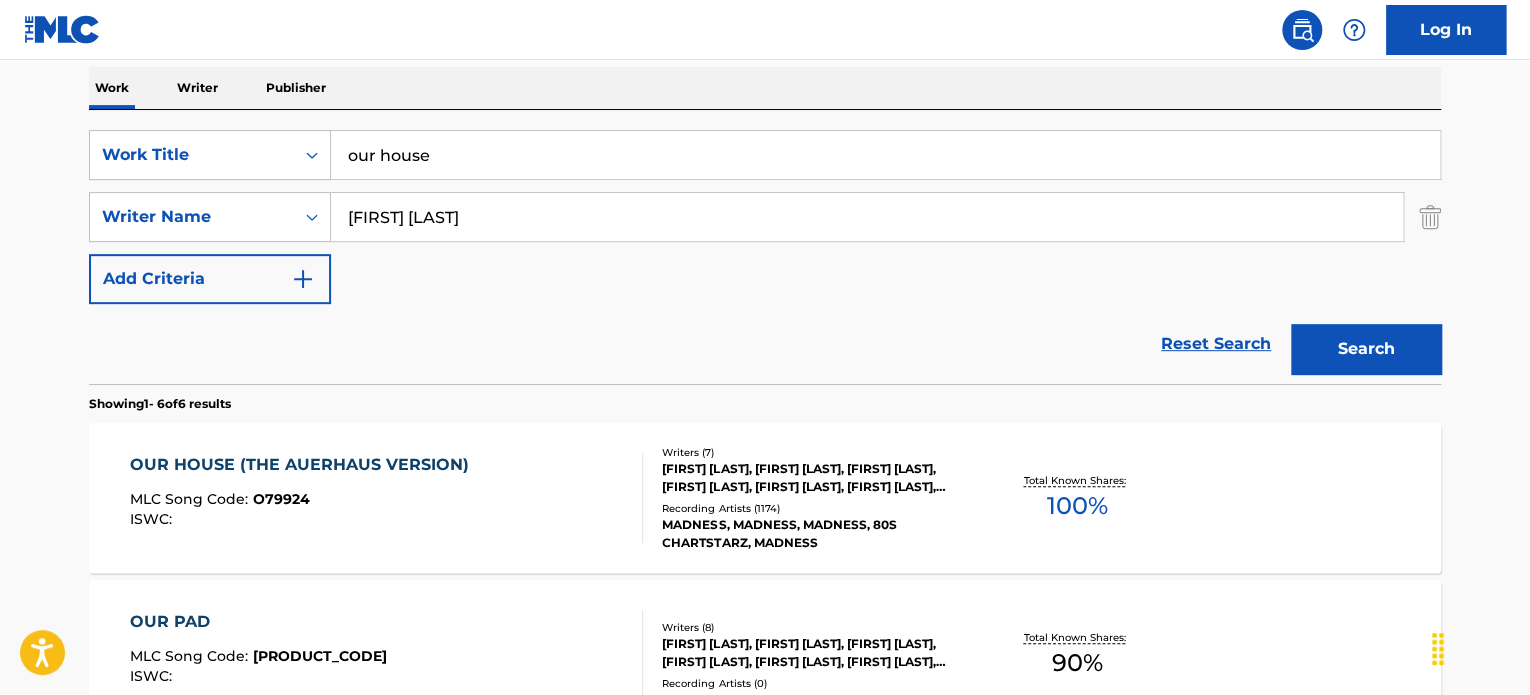 scroll, scrollTop: 437, scrollLeft: 0, axis: vertical 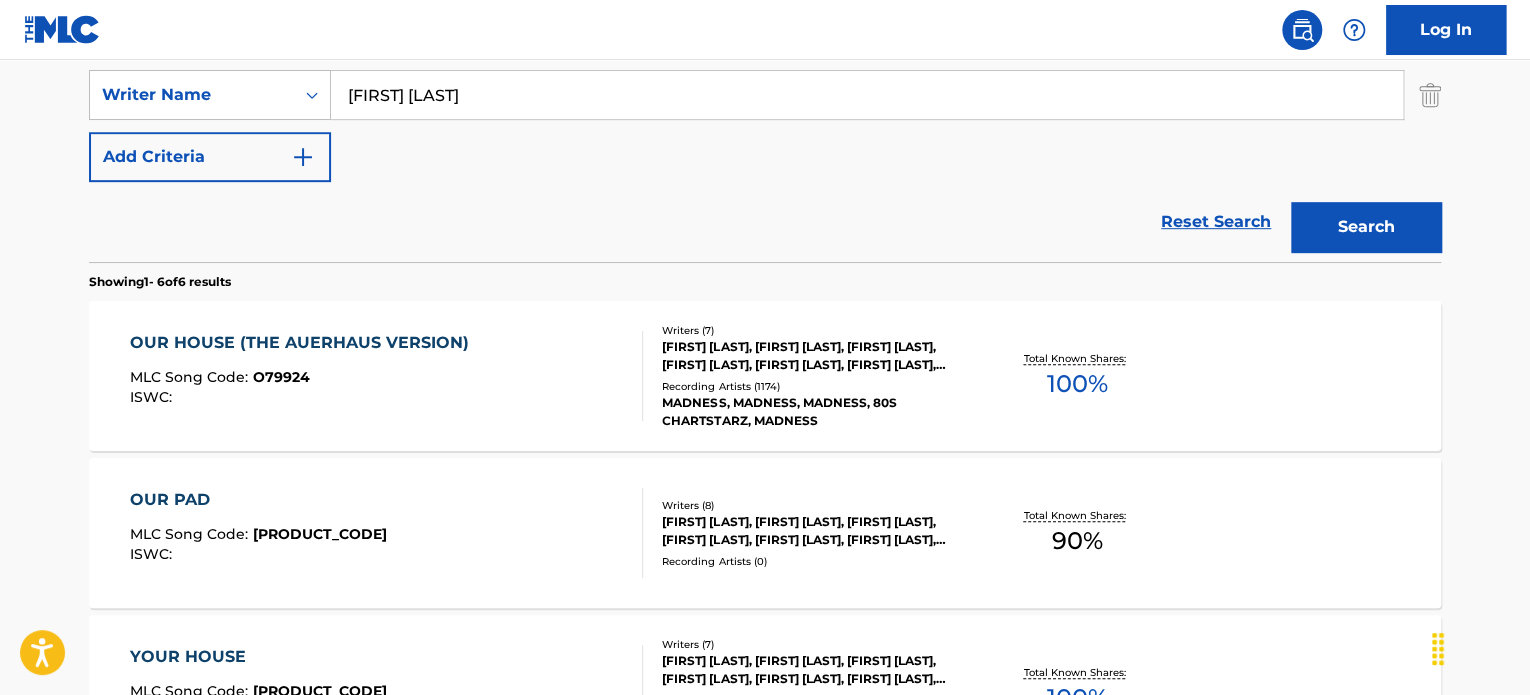 click on "OUR HOUSE (THE AUERHAUS VERSION) MLC Song Code : O79924 ISWC :" at bounding box center [387, 376] 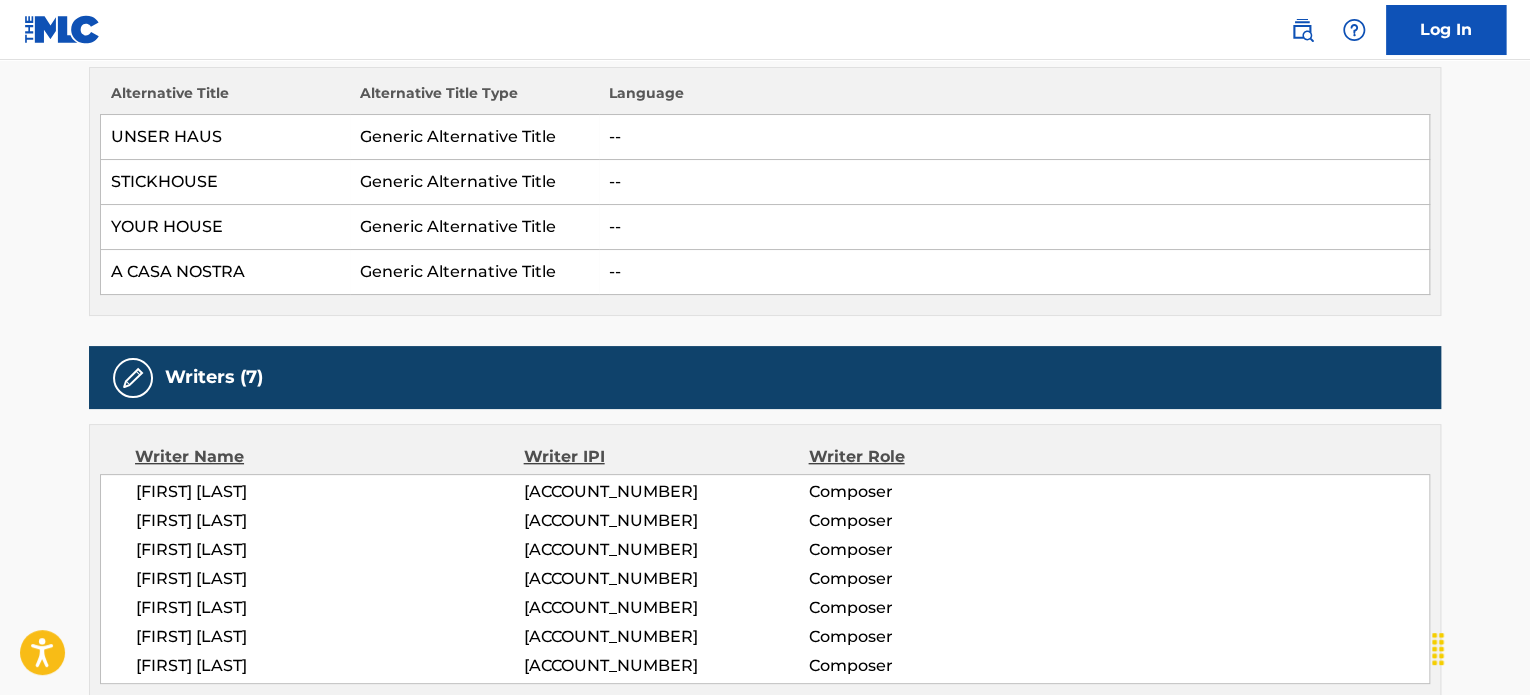 scroll, scrollTop: 800, scrollLeft: 0, axis: vertical 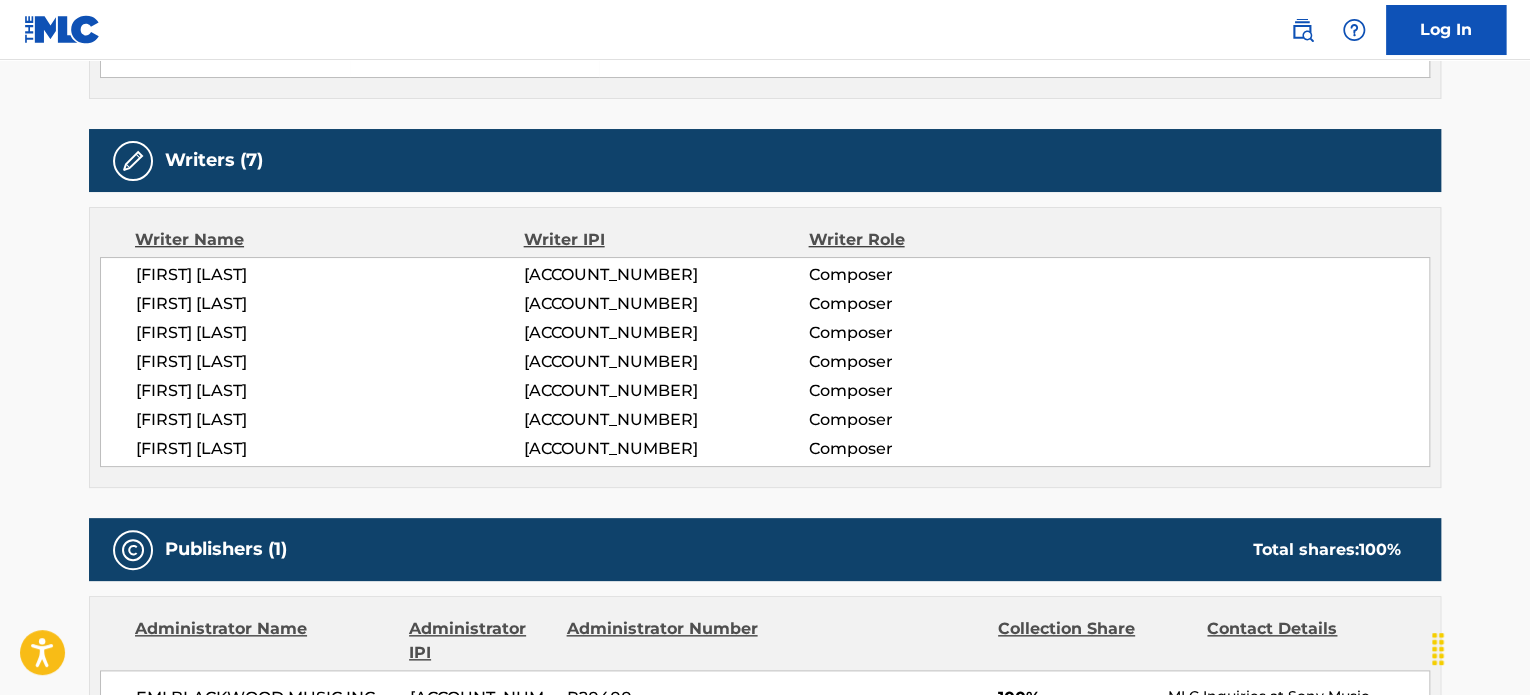 drag, startPoint x: 215, startPoint y: 359, endPoint x: 305, endPoint y: 358, distance: 90.005554 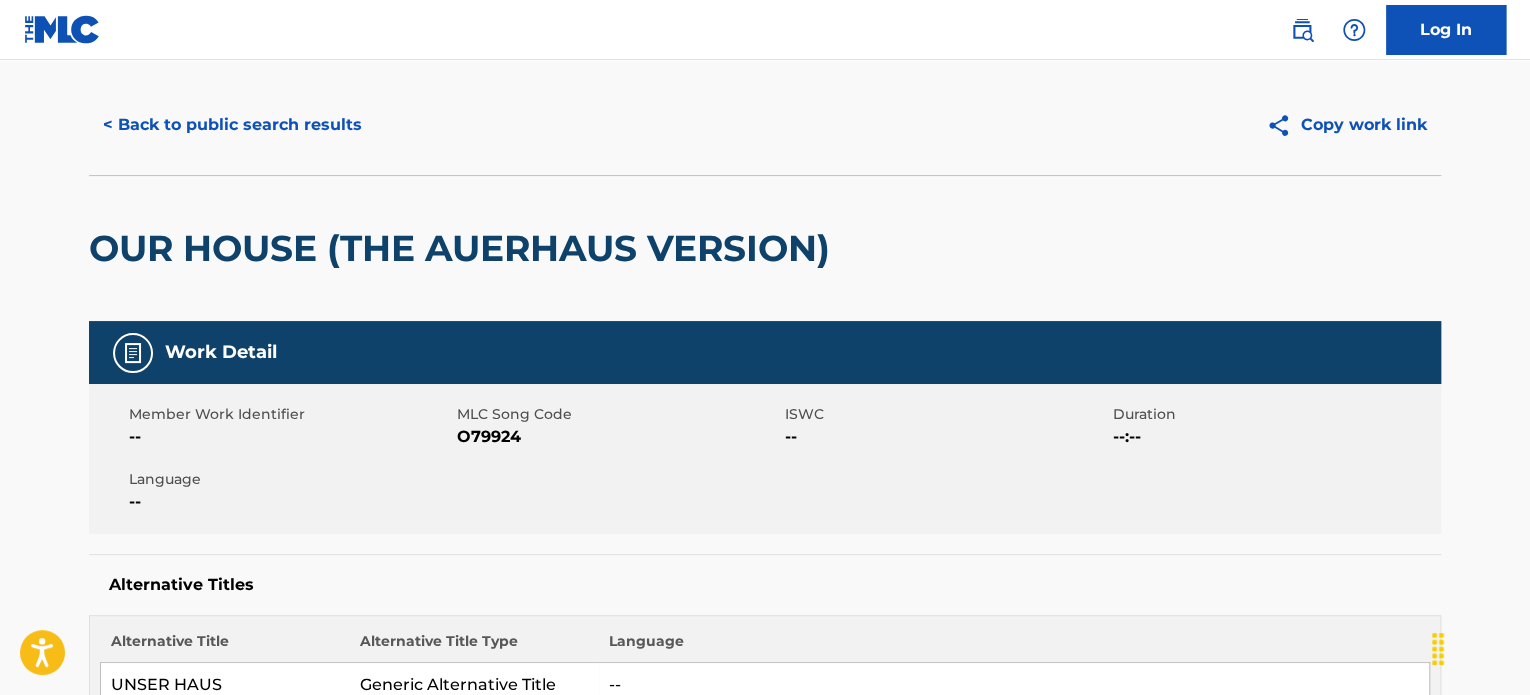 scroll, scrollTop: 0, scrollLeft: 0, axis: both 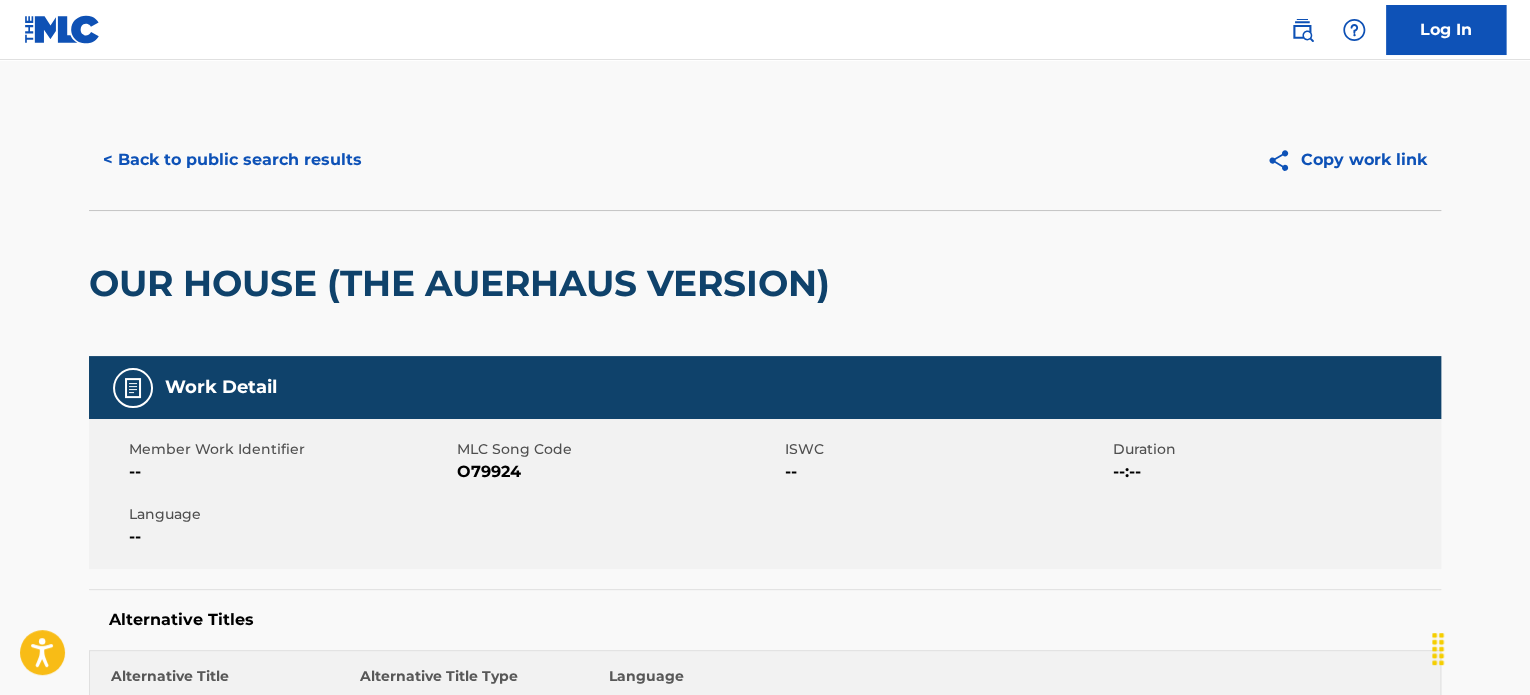 click on "< Back to public search results" at bounding box center (232, 160) 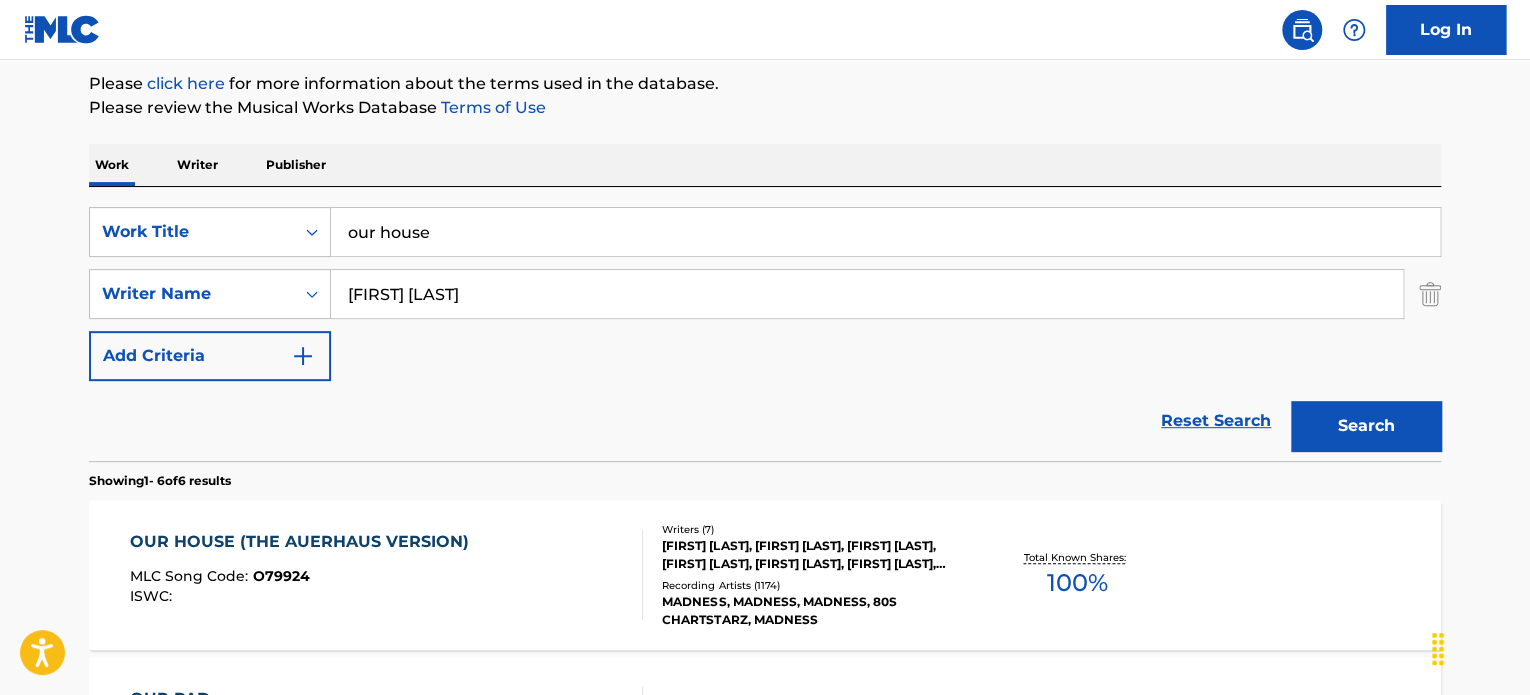 scroll, scrollTop: 237, scrollLeft: 0, axis: vertical 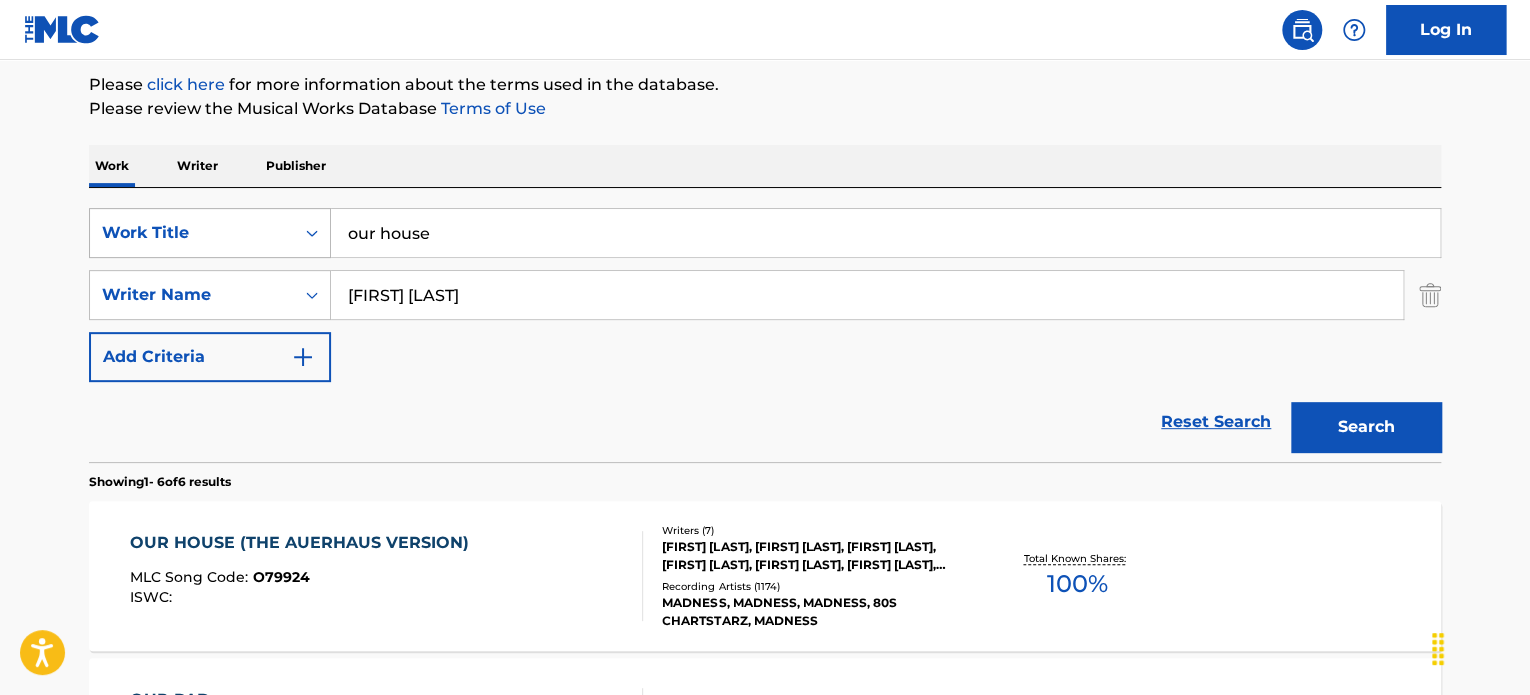 drag, startPoint x: 343, startPoint y: 242, endPoint x: 259, endPoint y: 226, distance: 85.51023 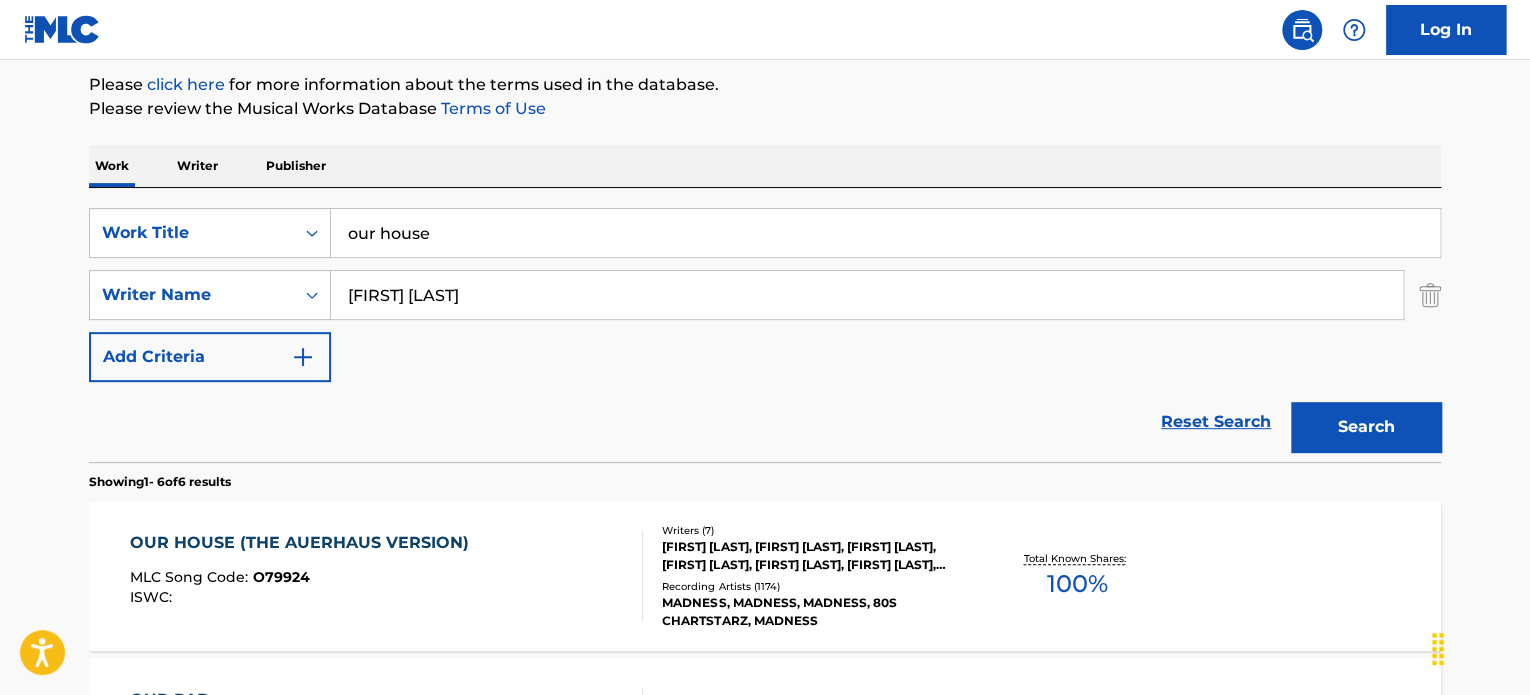 paste on "Our House (Single Version)" 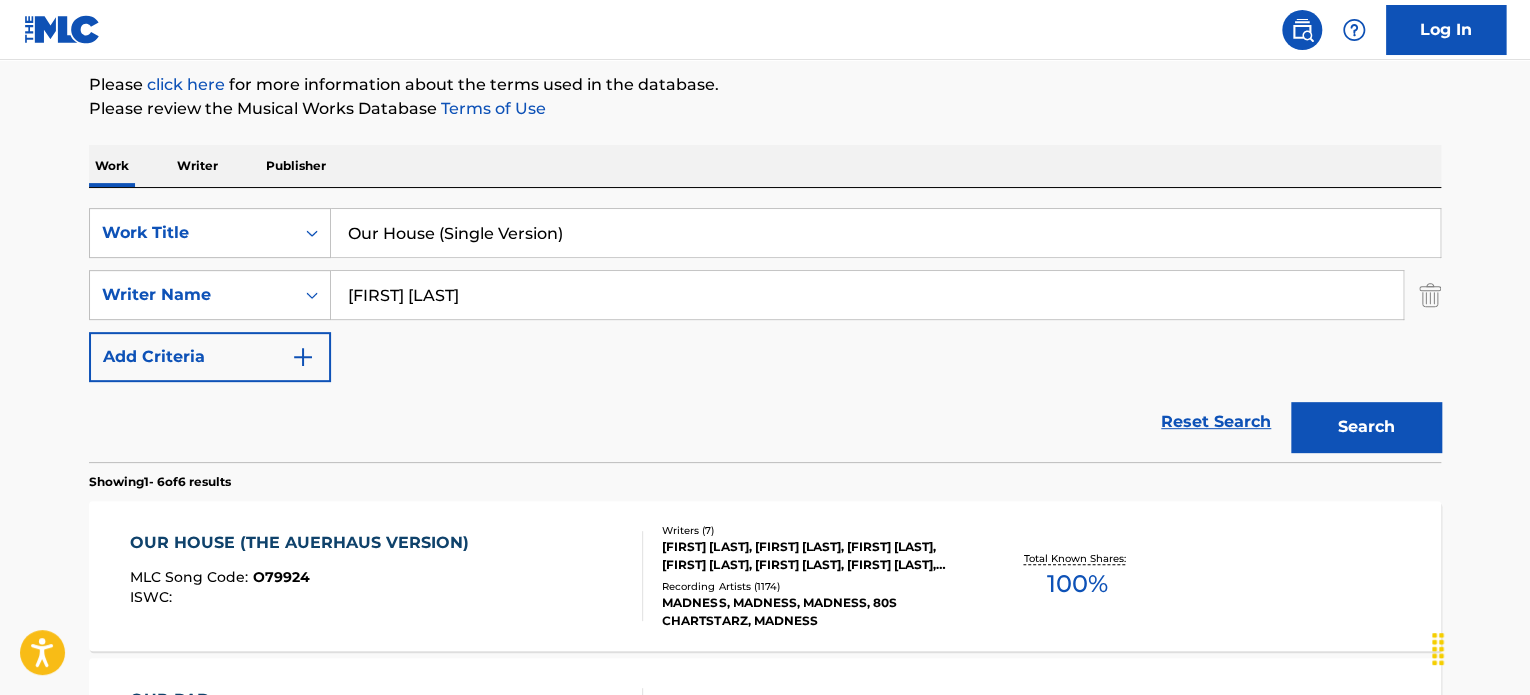 type on "Our House (Single Version)" 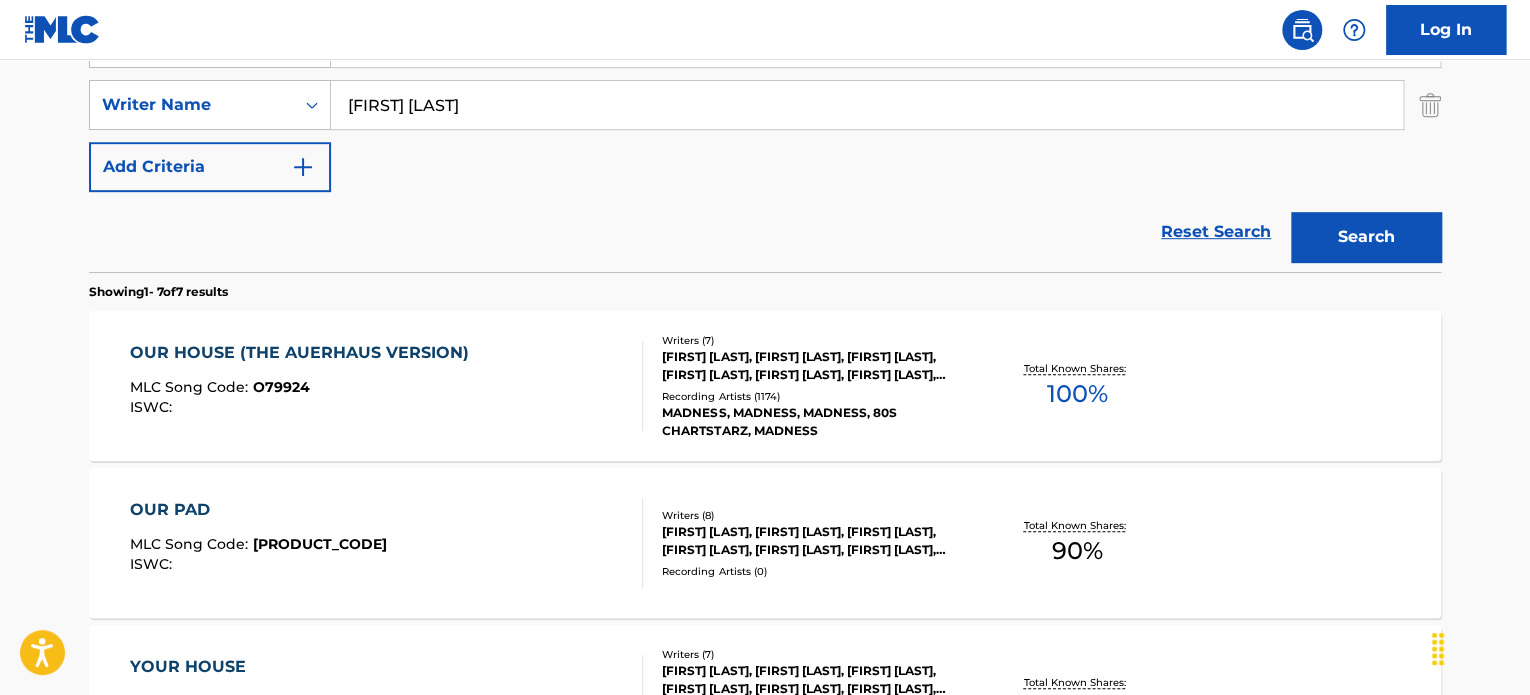 scroll, scrollTop: 334, scrollLeft: 0, axis: vertical 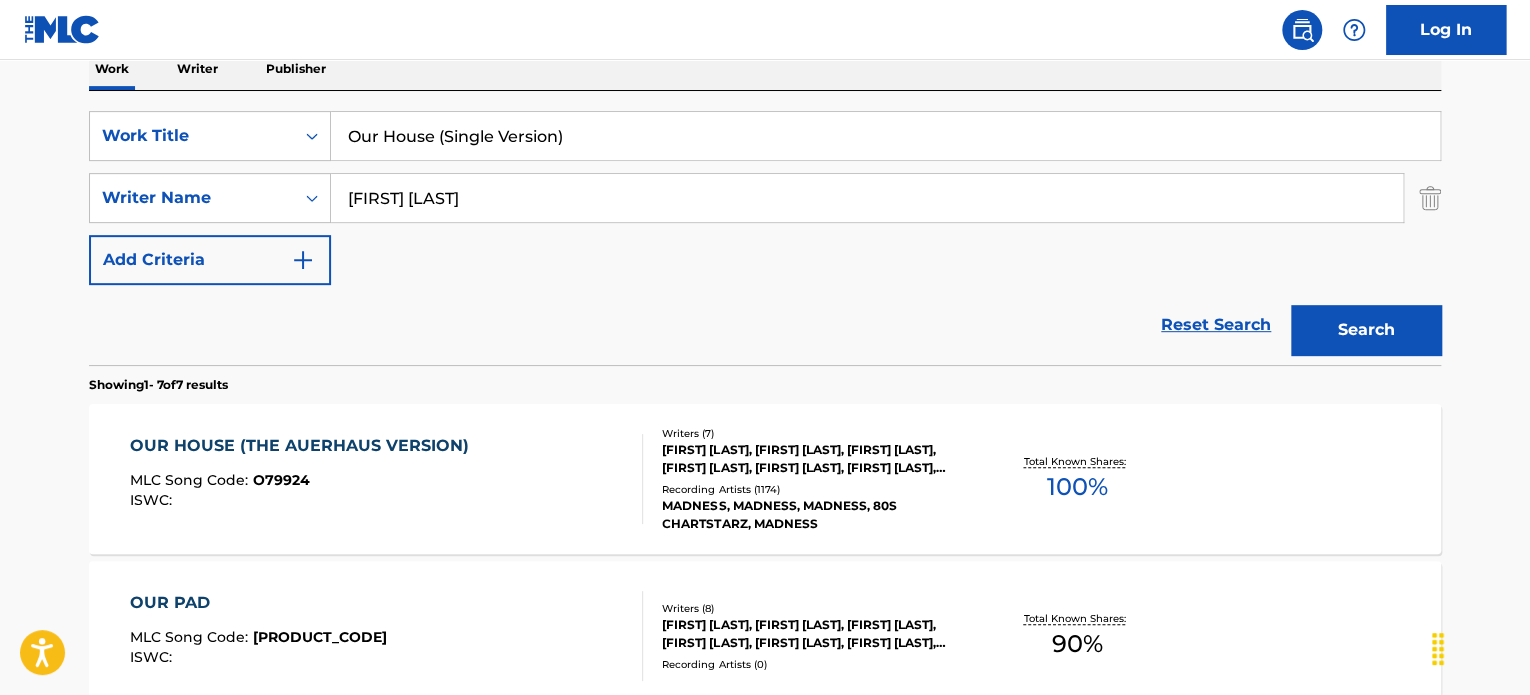 click on "OUR HOUSE (THE AUERHAUS VERSION) MLC Song Code : O79924 ISWC :" at bounding box center [387, 479] 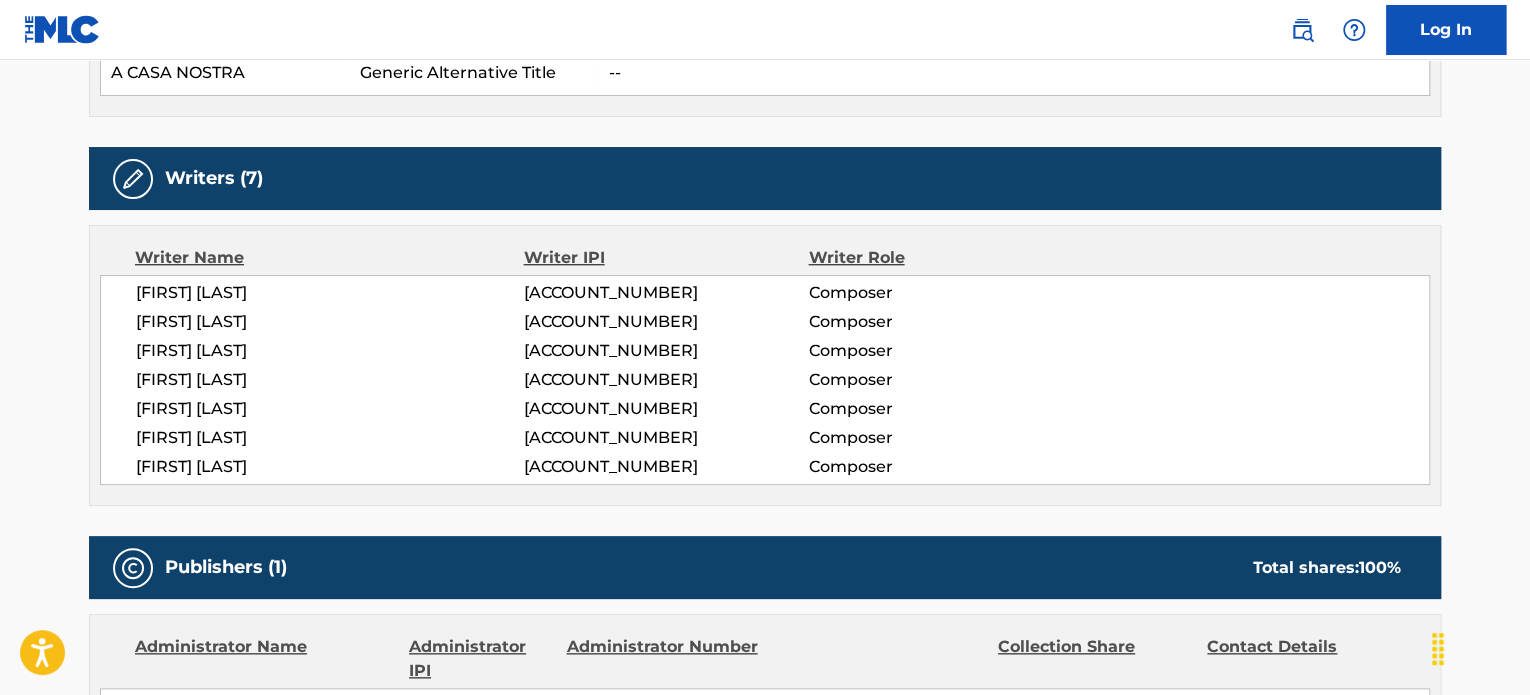 scroll, scrollTop: 800, scrollLeft: 0, axis: vertical 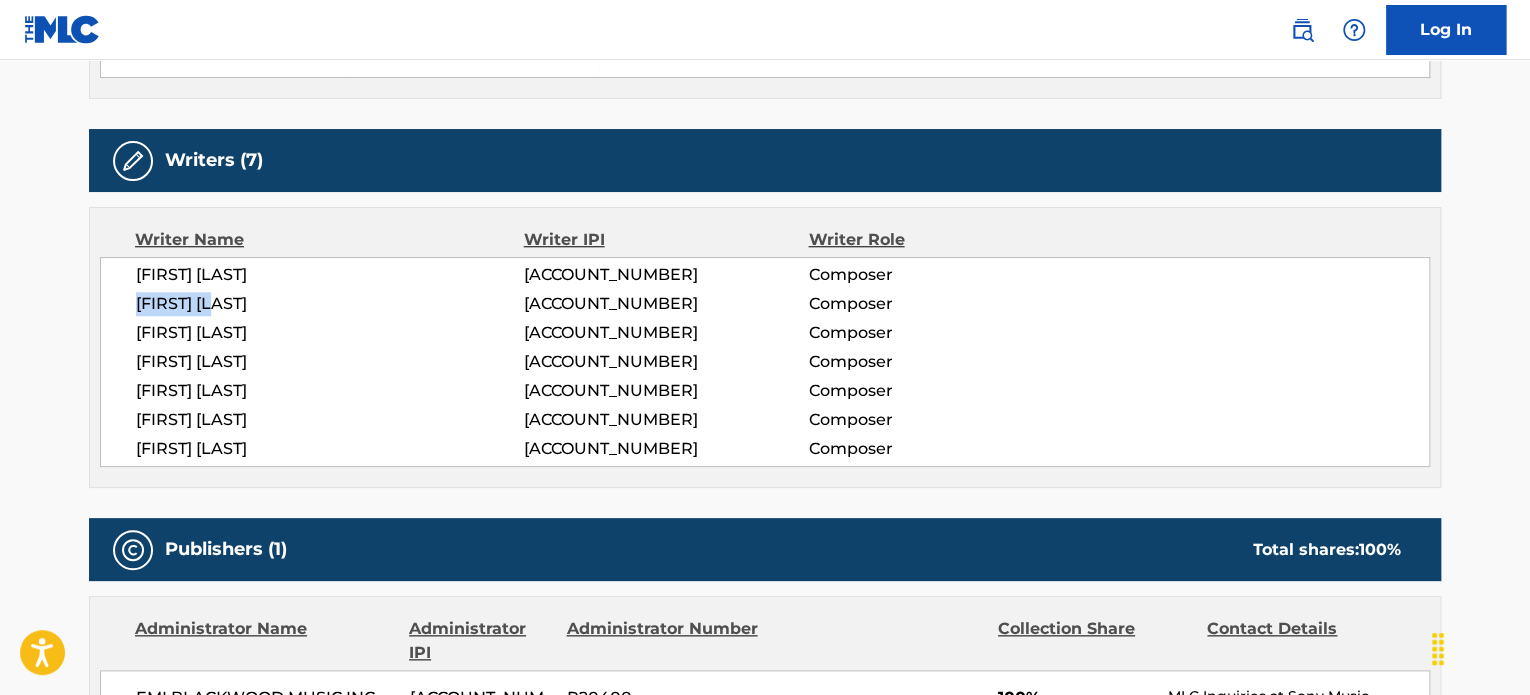 drag, startPoint x: 140, startPoint y: 302, endPoint x: 254, endPoint y: 292, distance: 114.43776 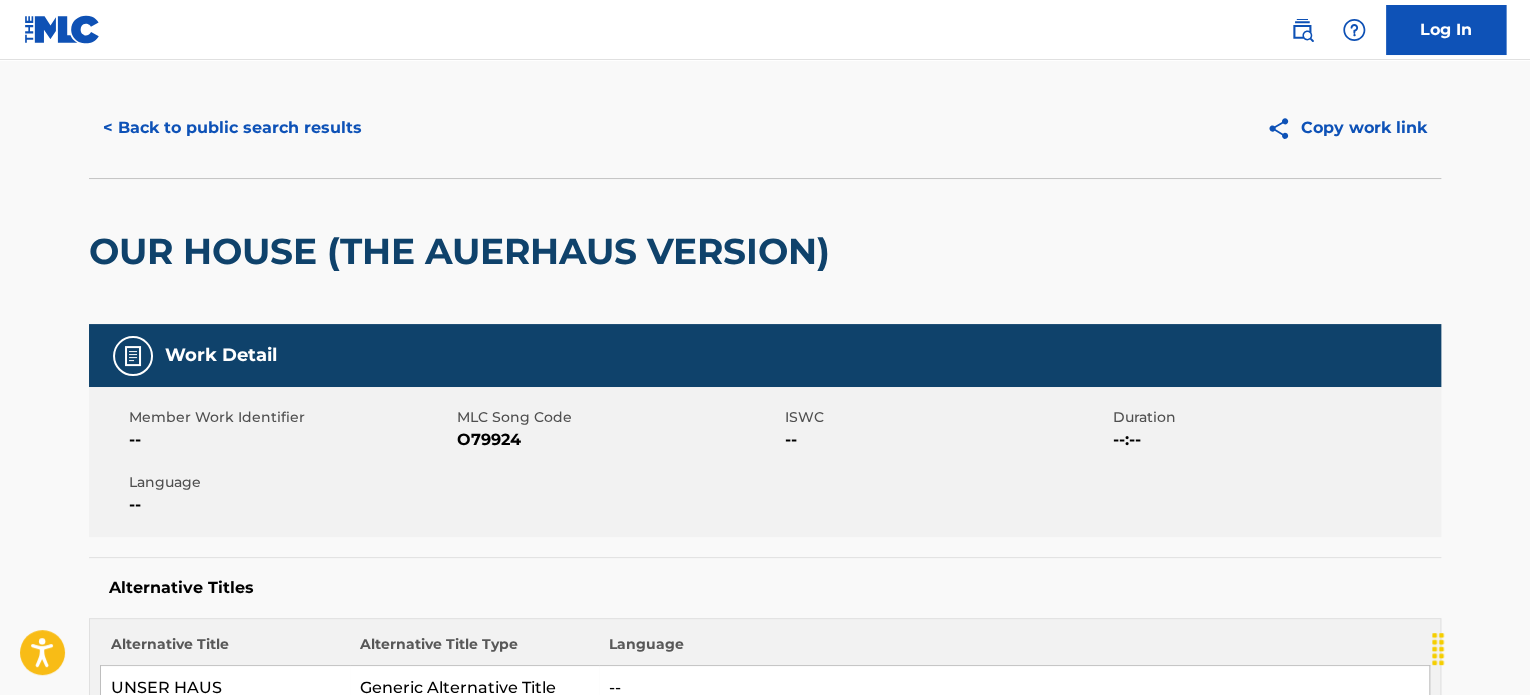 scroll, scrollTop: 0, scrollLeft: 0, axis: both 